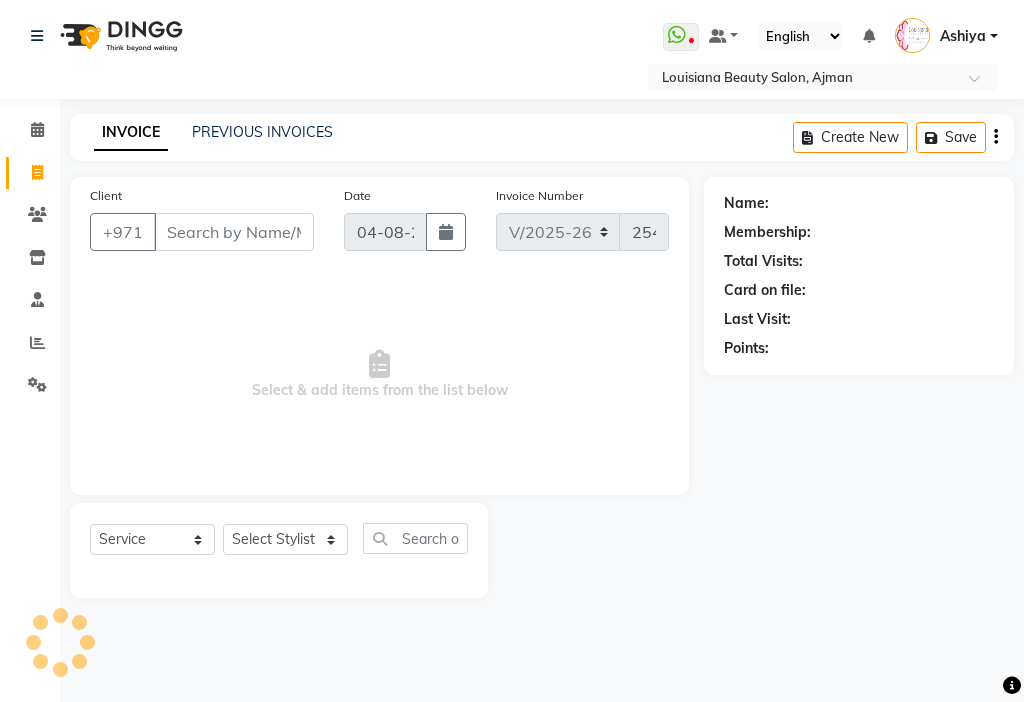 select on "637" 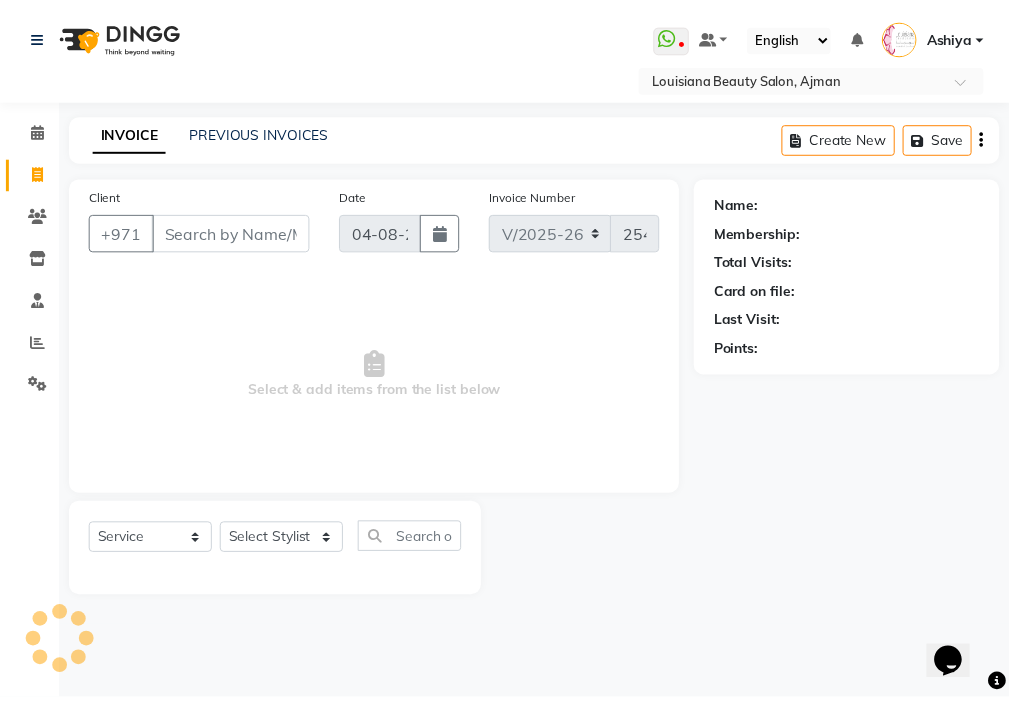 scroll, scrollTop: 0, scrollLeft: 0, axis: both 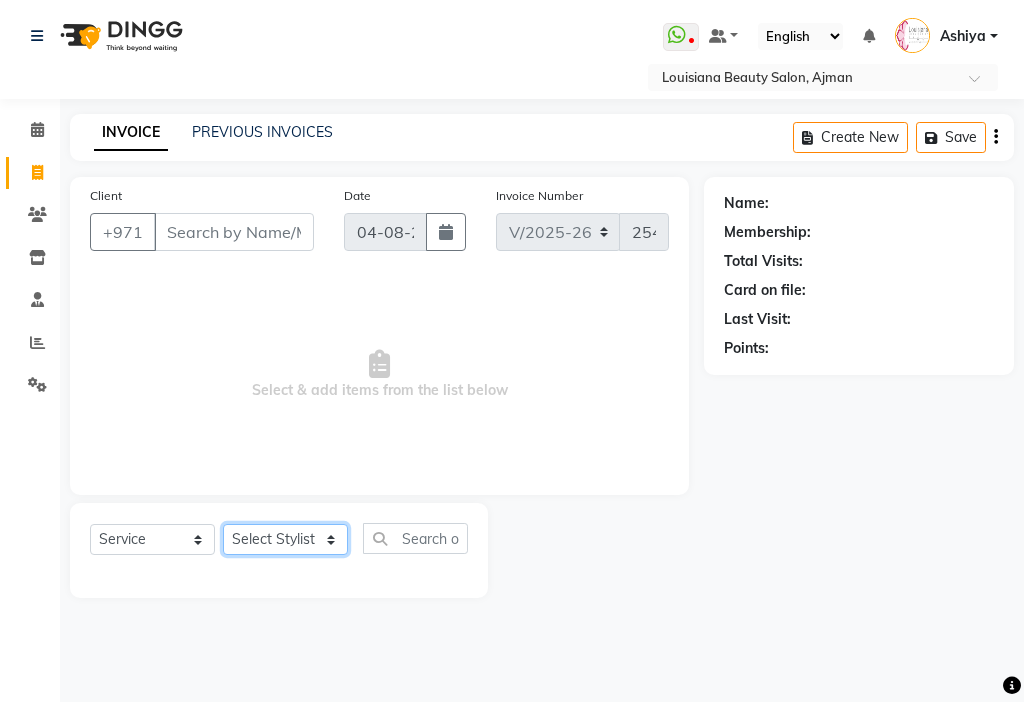 click on "Select Stylist Adelyn Ambika Anisha Ashiya Cashier Danda kumari Geanna Halima Hanan Kbina Madam mamta Parina sabita Sanket Gowda Shaili Tara Tigist" 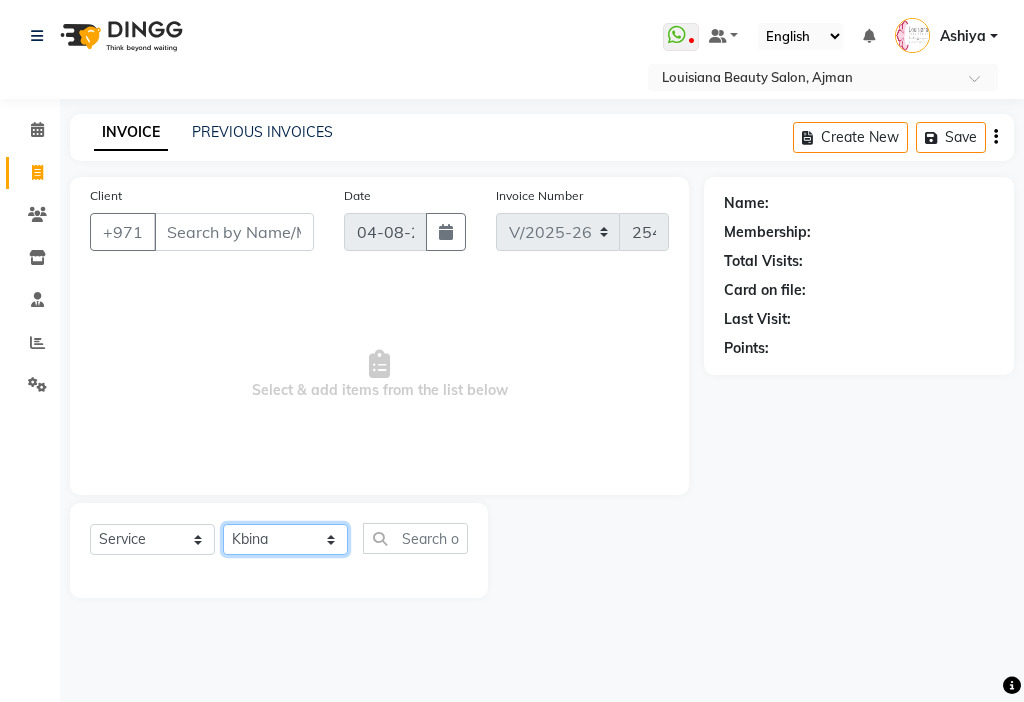 click on "Select Stylist Adelyn Ambika Anisha Ashiya Cashier Danda kumari Geanna Halima Hanan Kbina Madam mamta Parina sabita Sanket Gowda Shaili Tara Tigist" 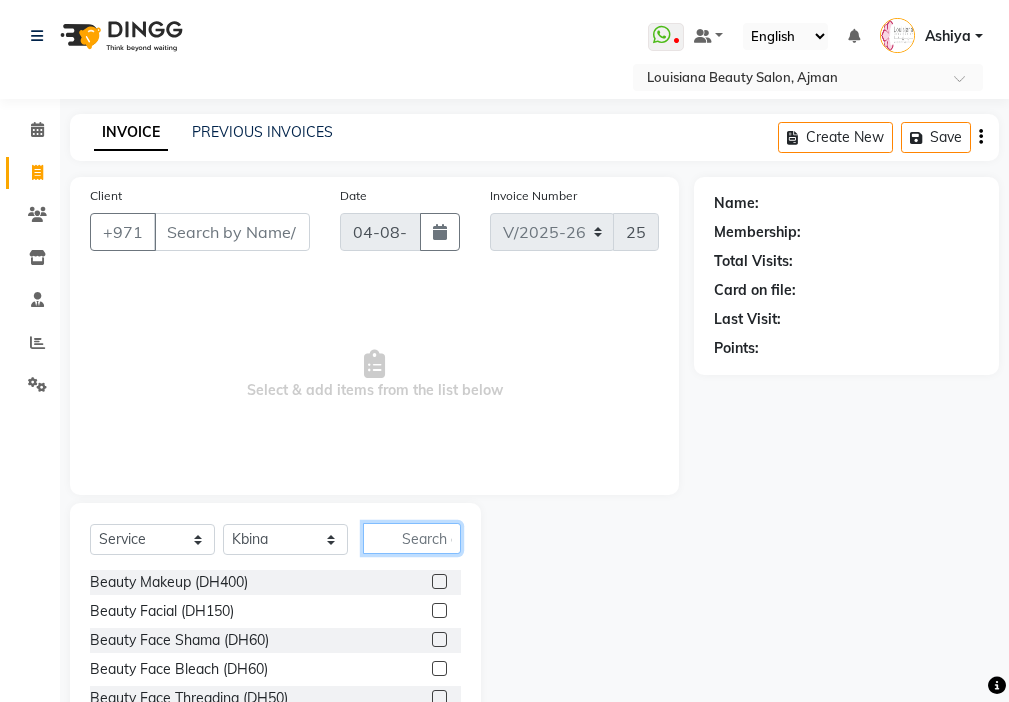 click 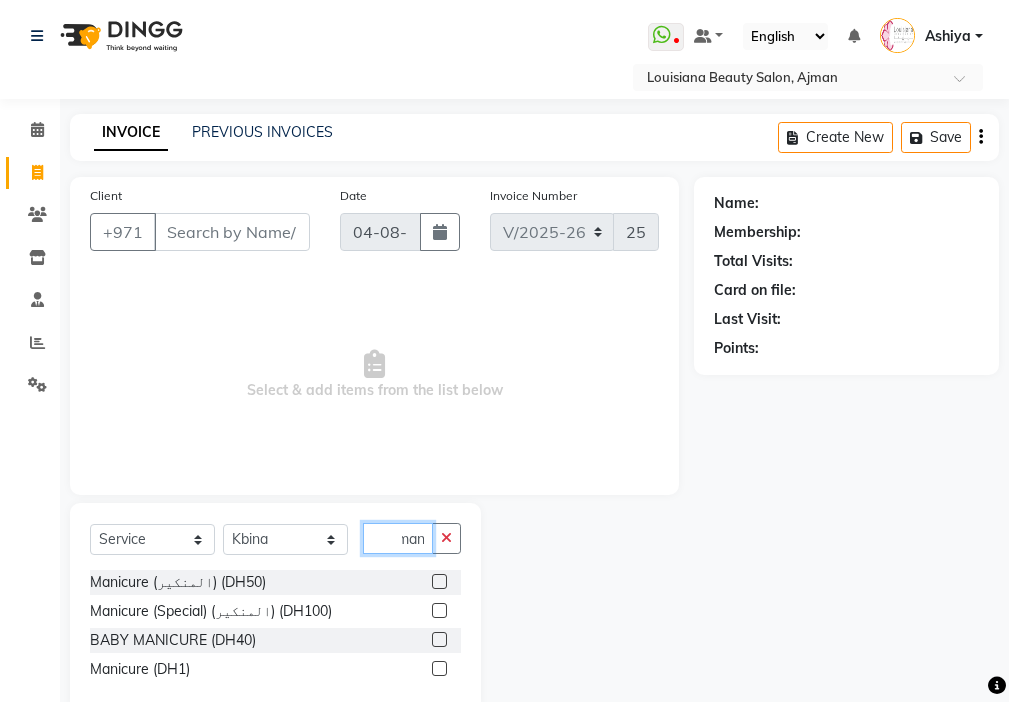 scroll, scrollTop: 0, scrollLeft: 9, axis: horizontal 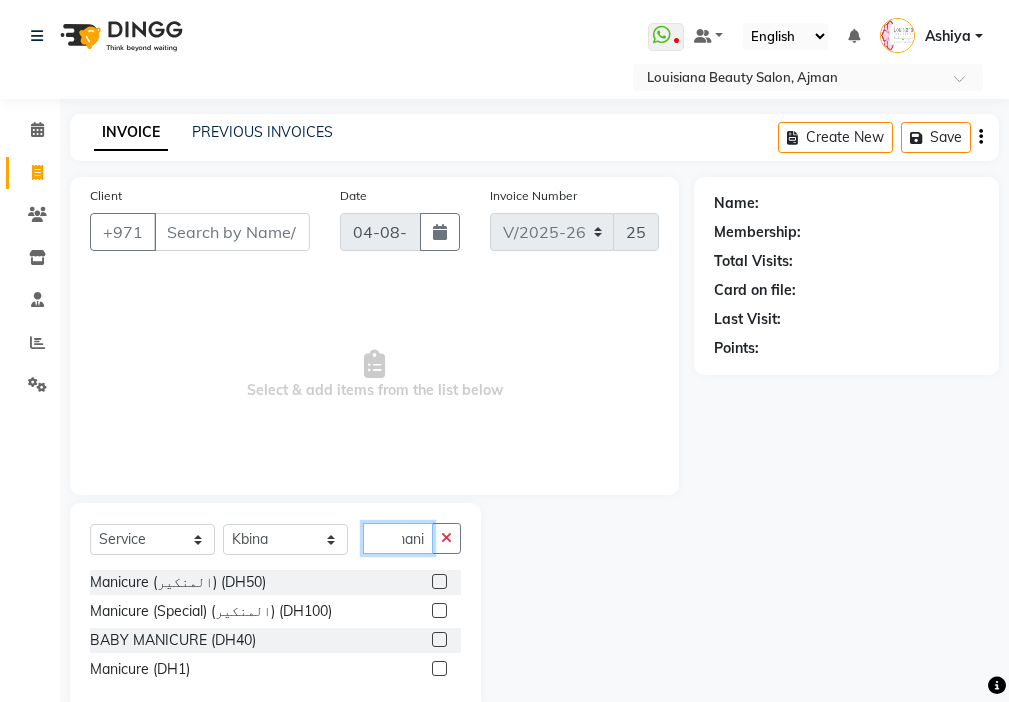 type on "mani" 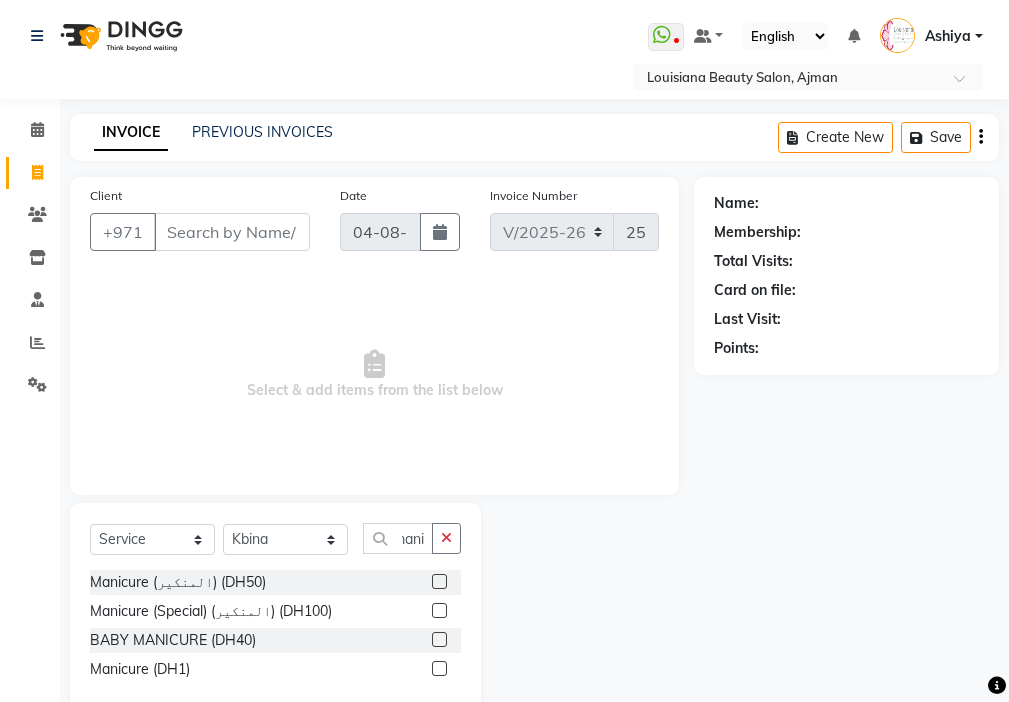 click 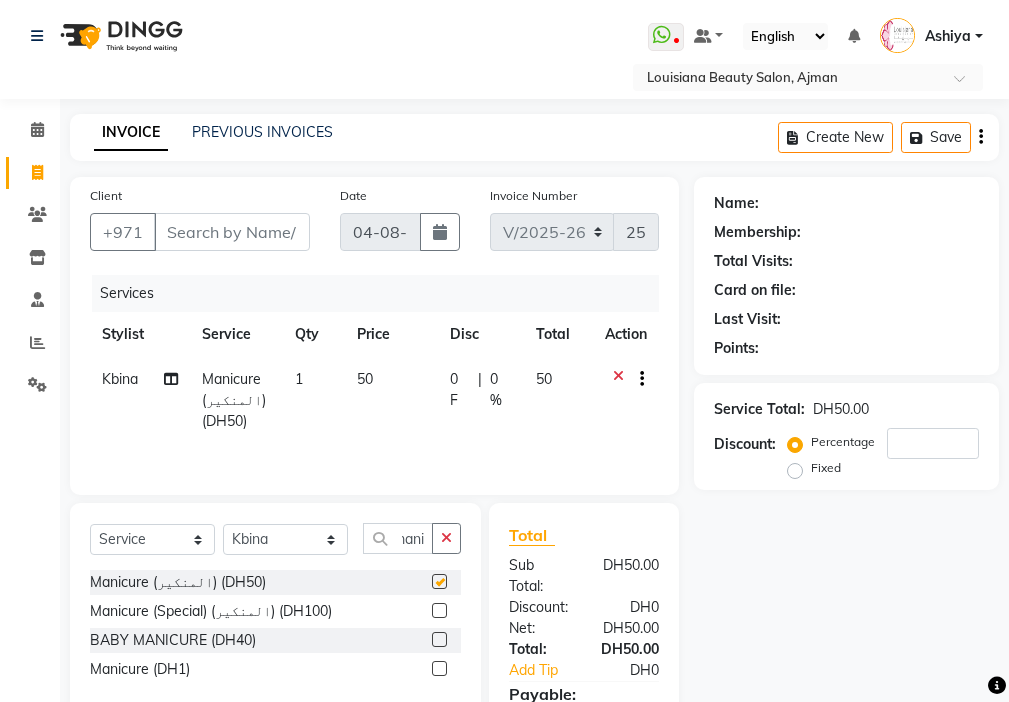 scroll, scrollTop: 0, scrollLeft: 0, axis: both 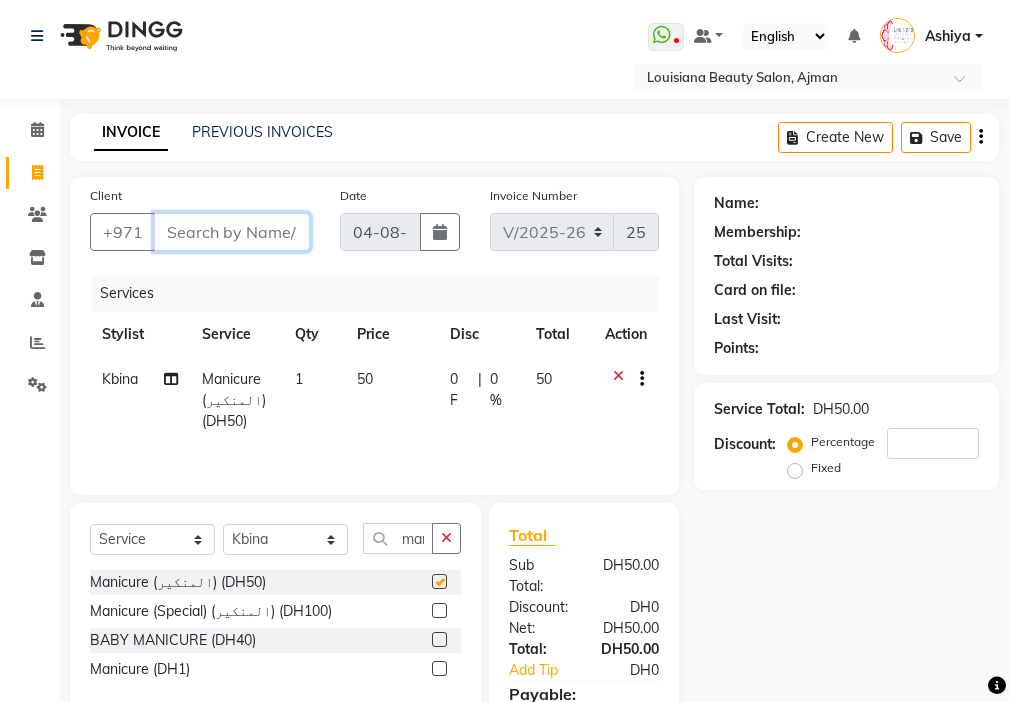 click on "Client" at bounding box center [232, 232] 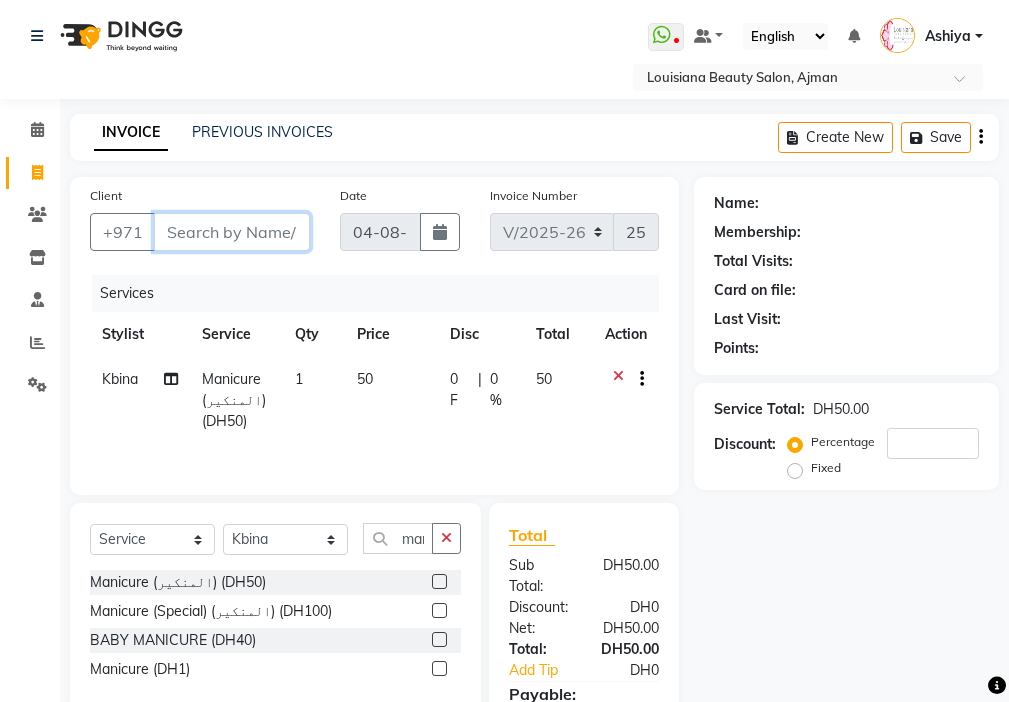 checkbox on "false" 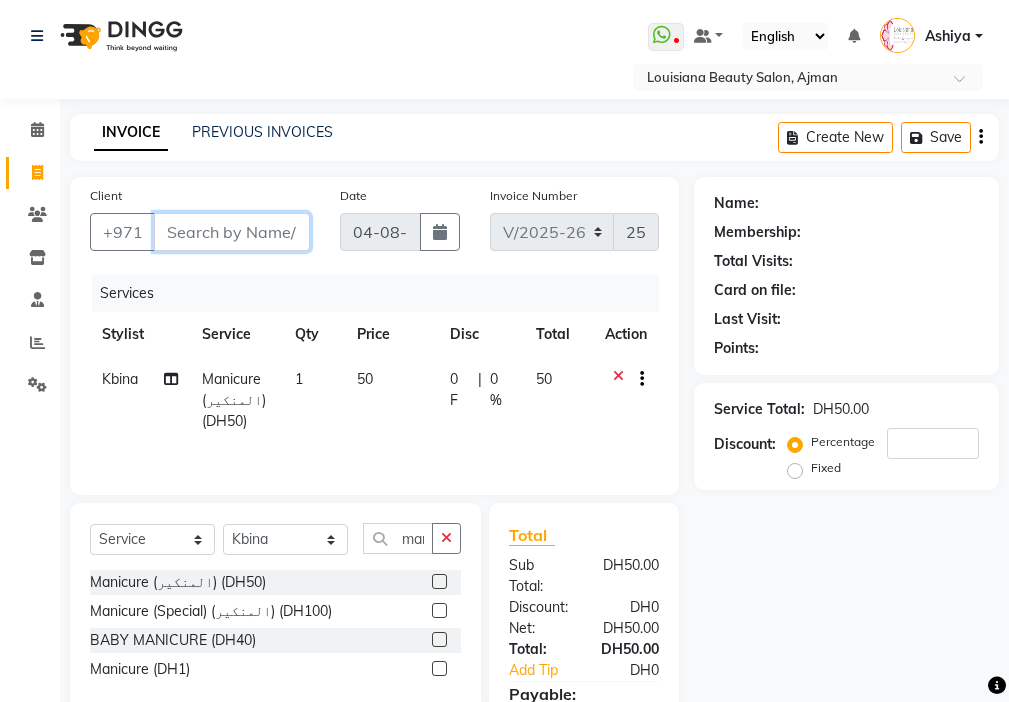 type on "5" 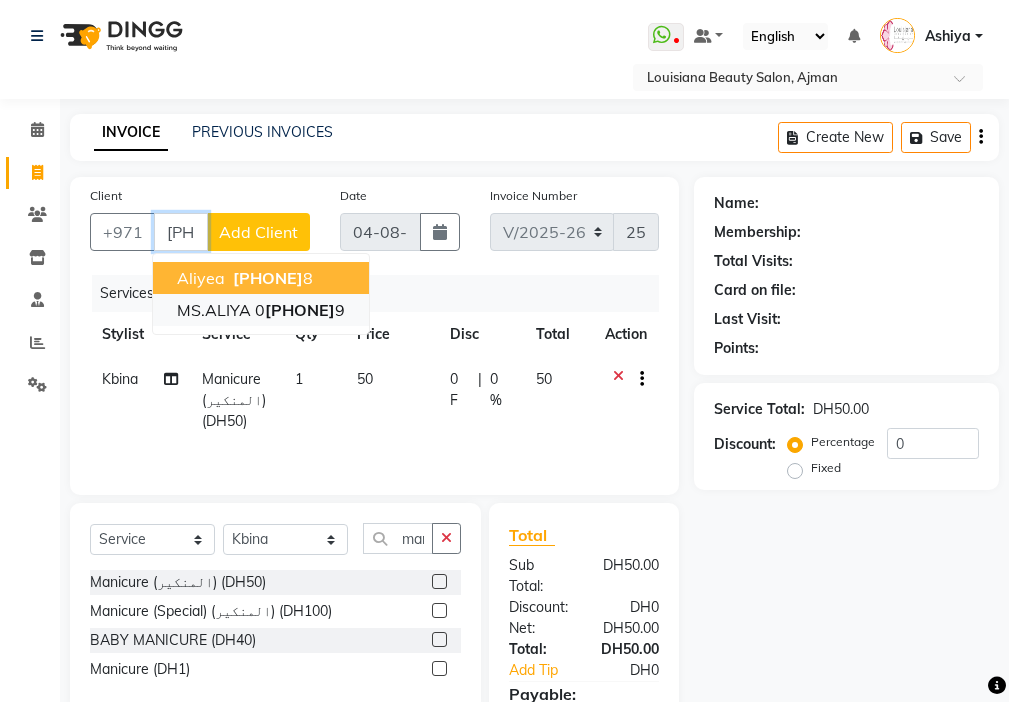 click on "[PHONE]" at bounding box center (300, 310) 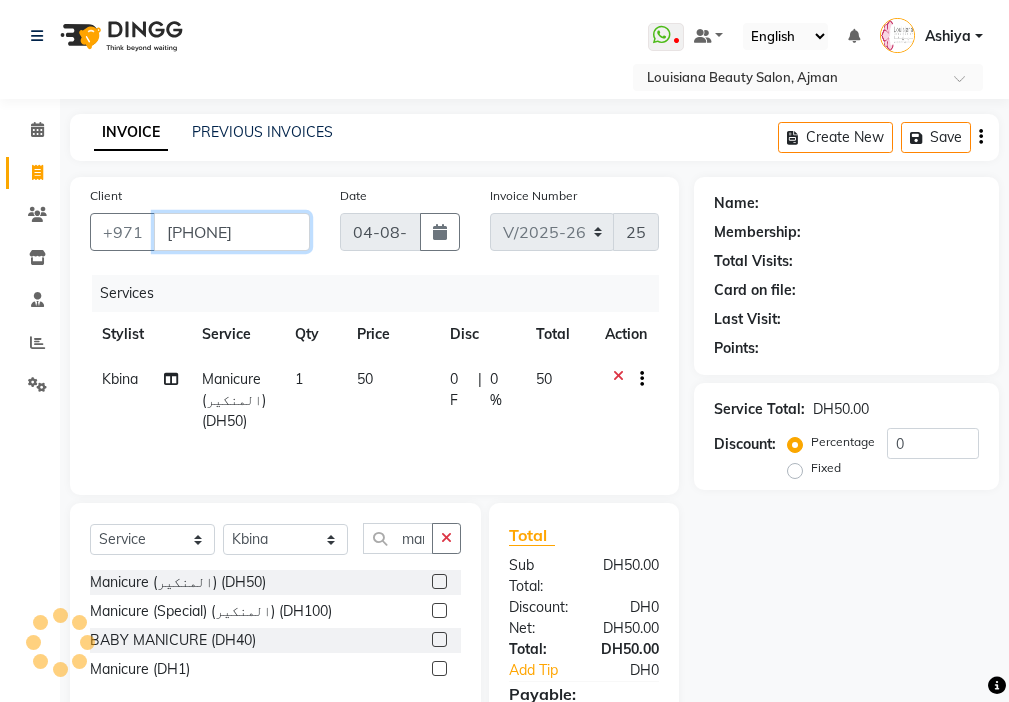 type on "[PHONE]" 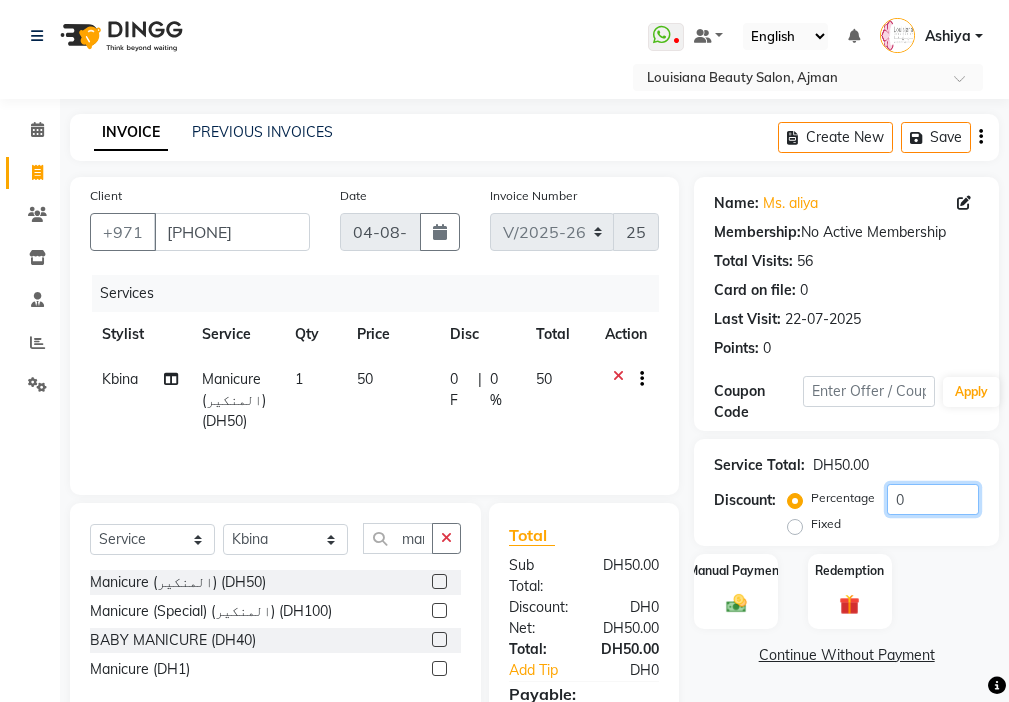 click on "0" 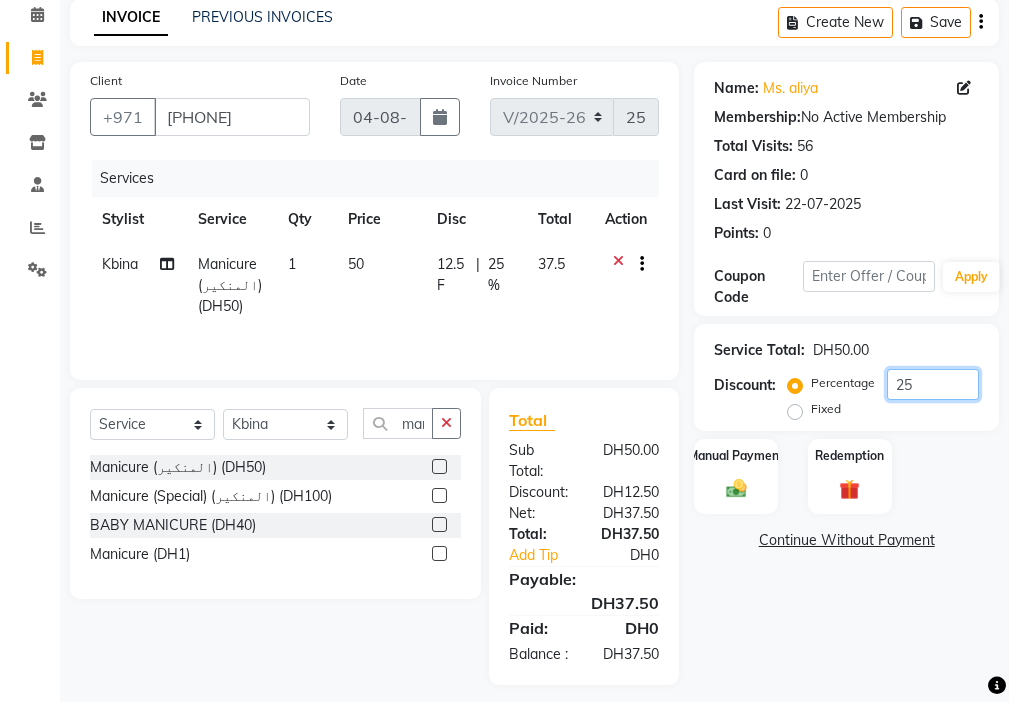 scroll, scrollTop: 149, scrollLeft: 0, axis: vertical 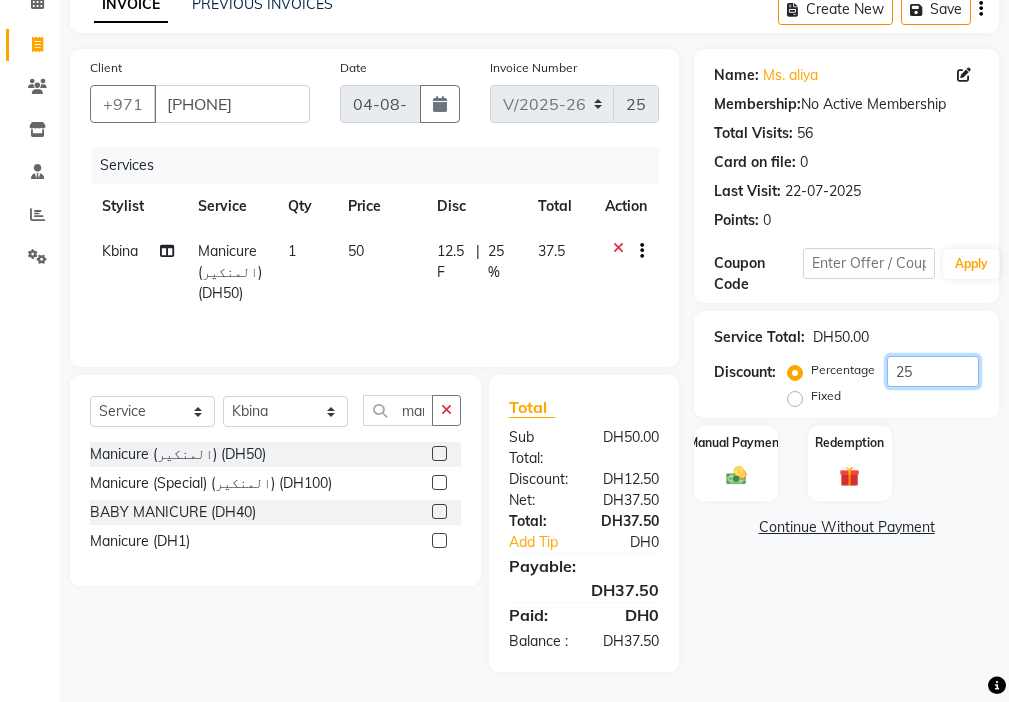 type on "25" 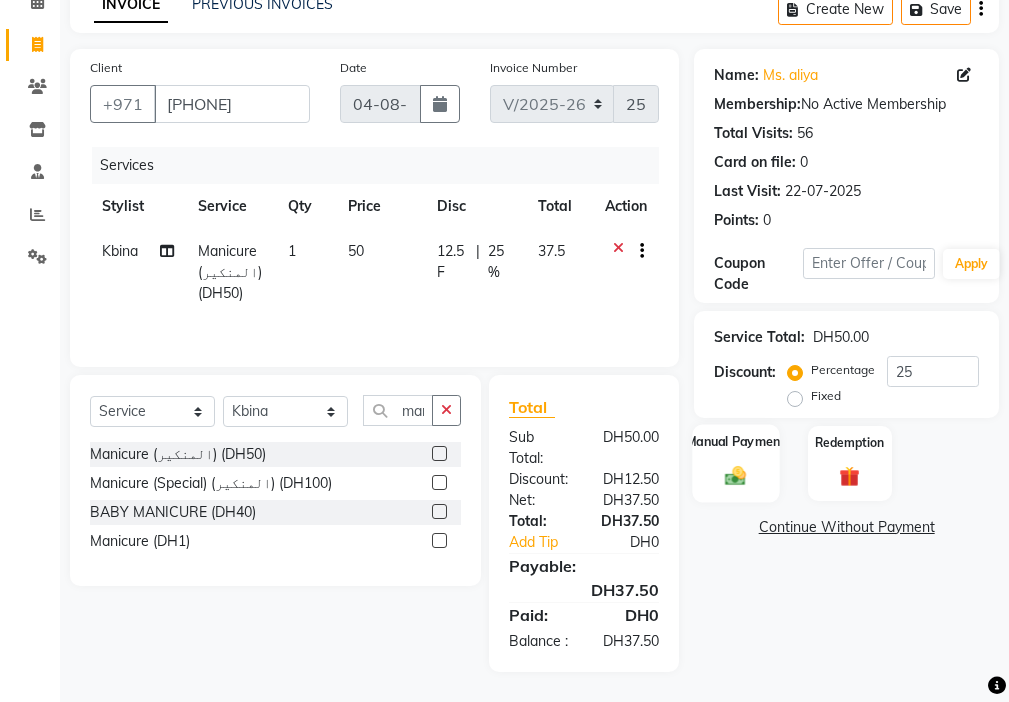 click on "Manual Payment" 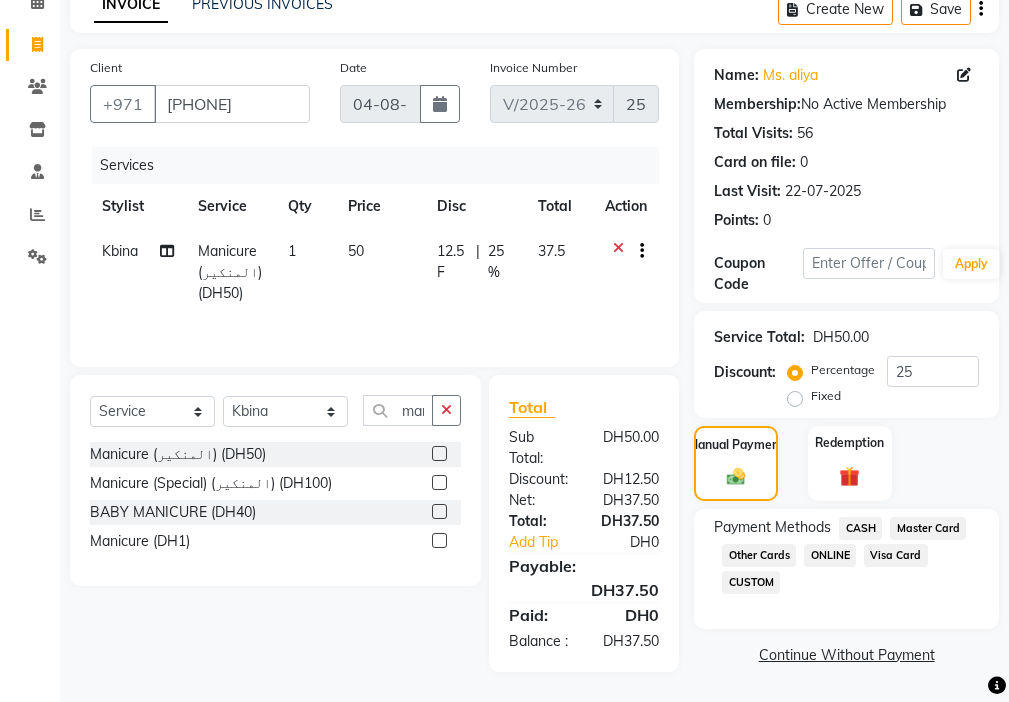 click on "Master Card" 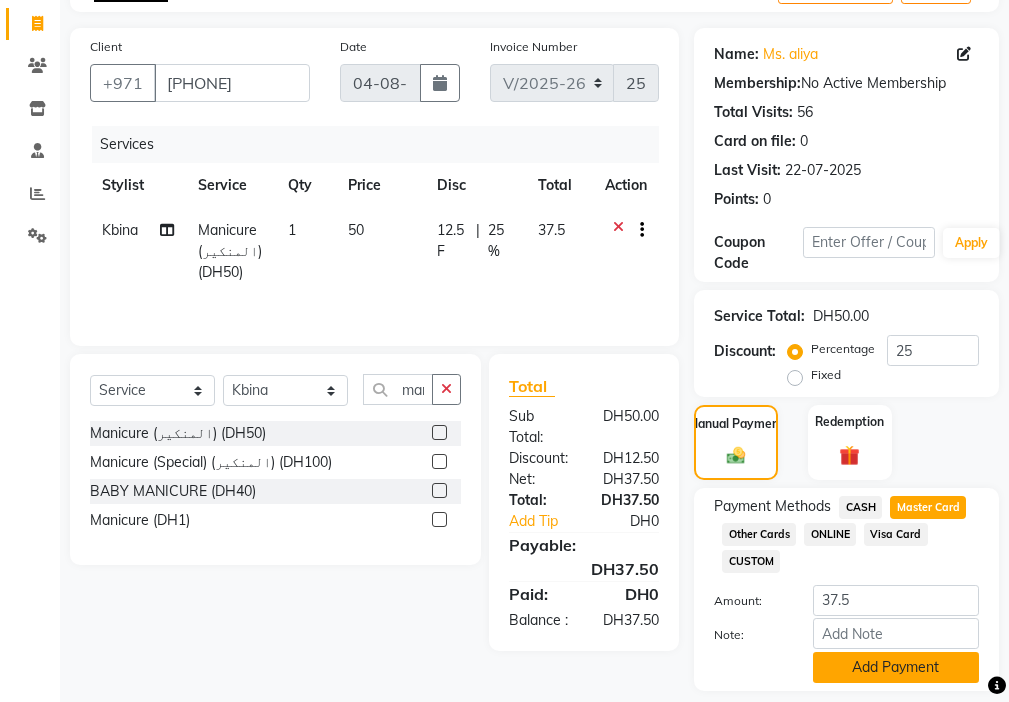 click on "Add Payment" 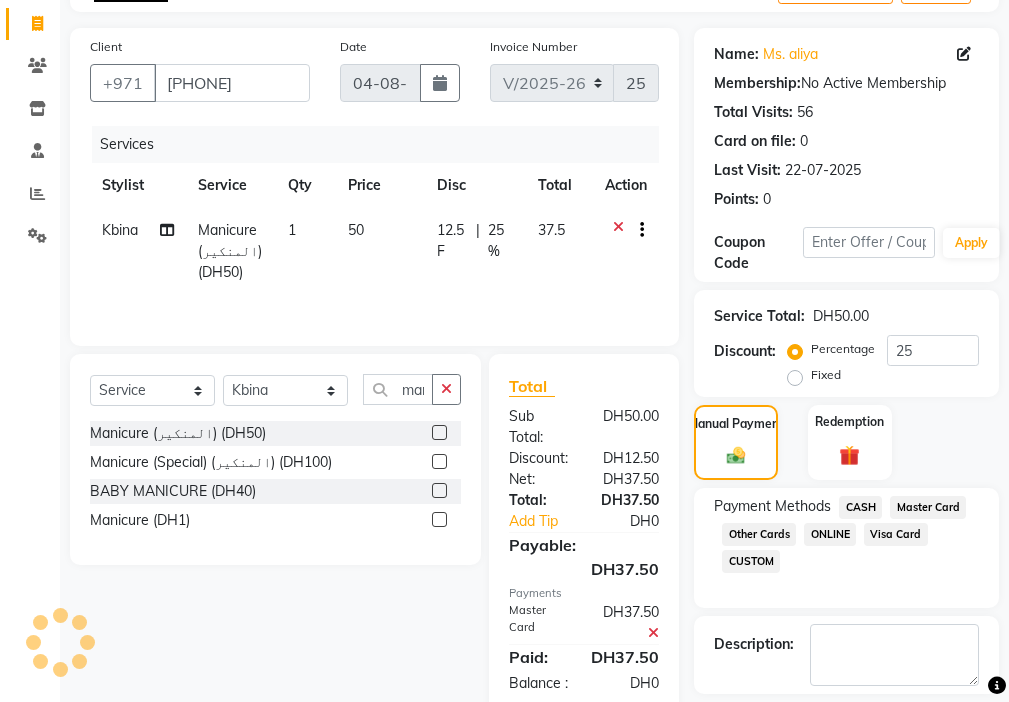 scroll, scrollTop: 212, scrollLeft: 0, axis: vertical 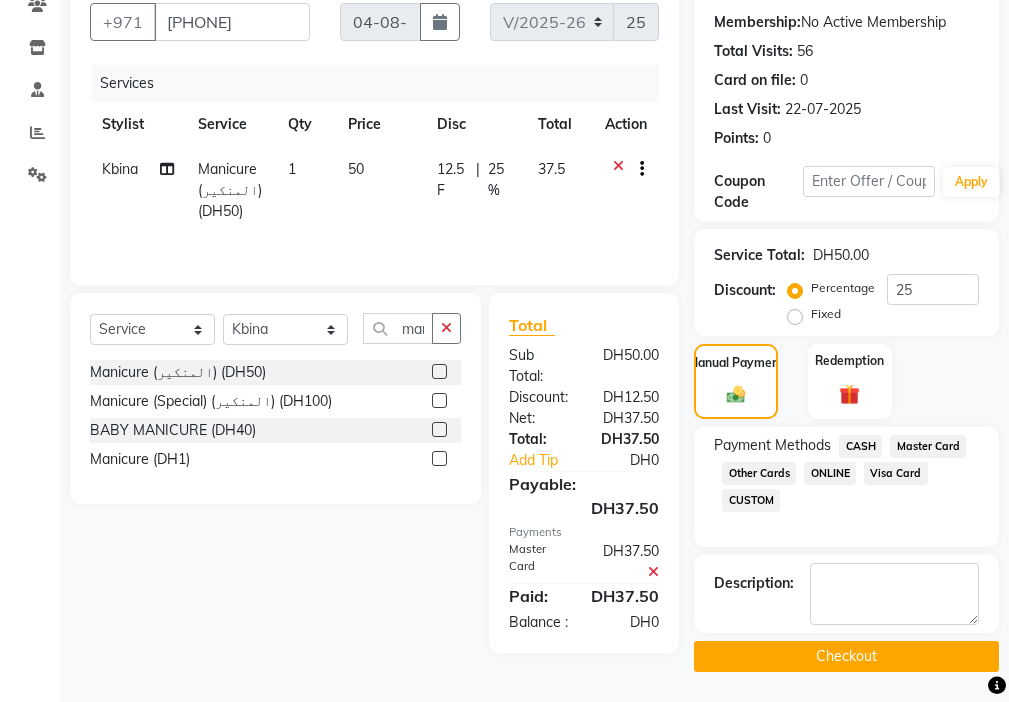 click on "Checkout" 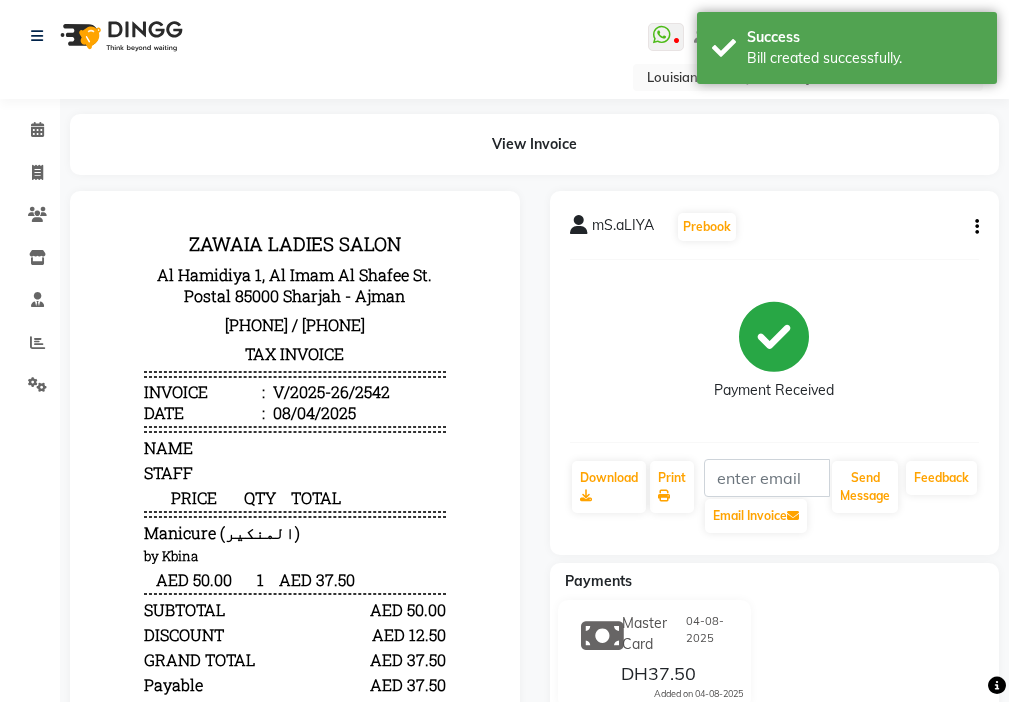 scroll, scrollTop: 0, scrollLeft: 0, axis: both 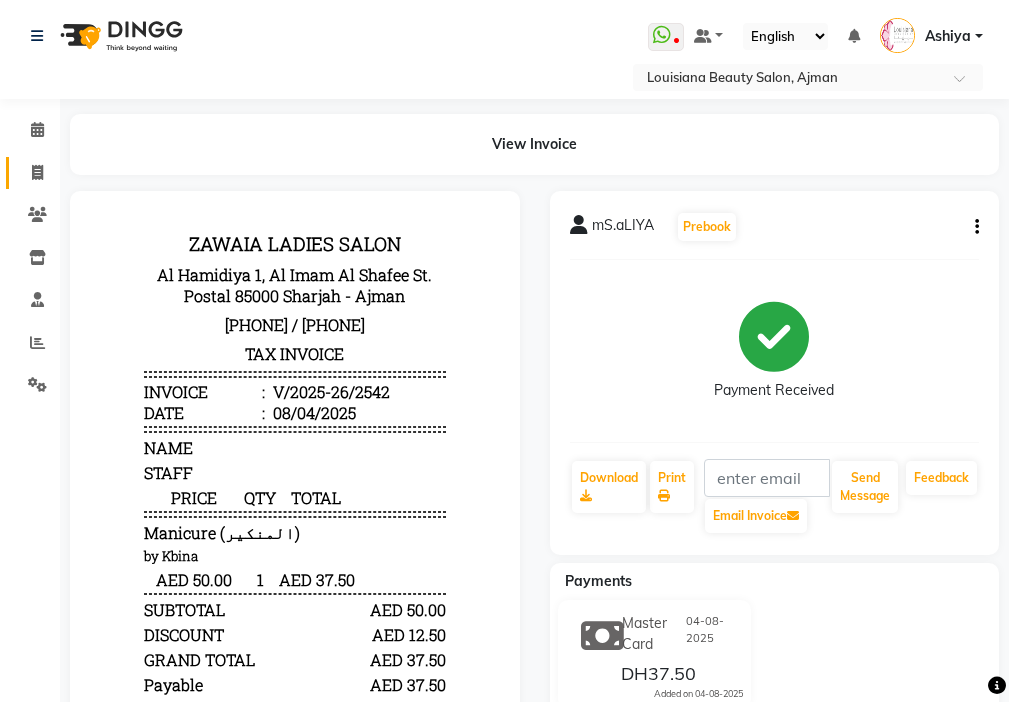 click 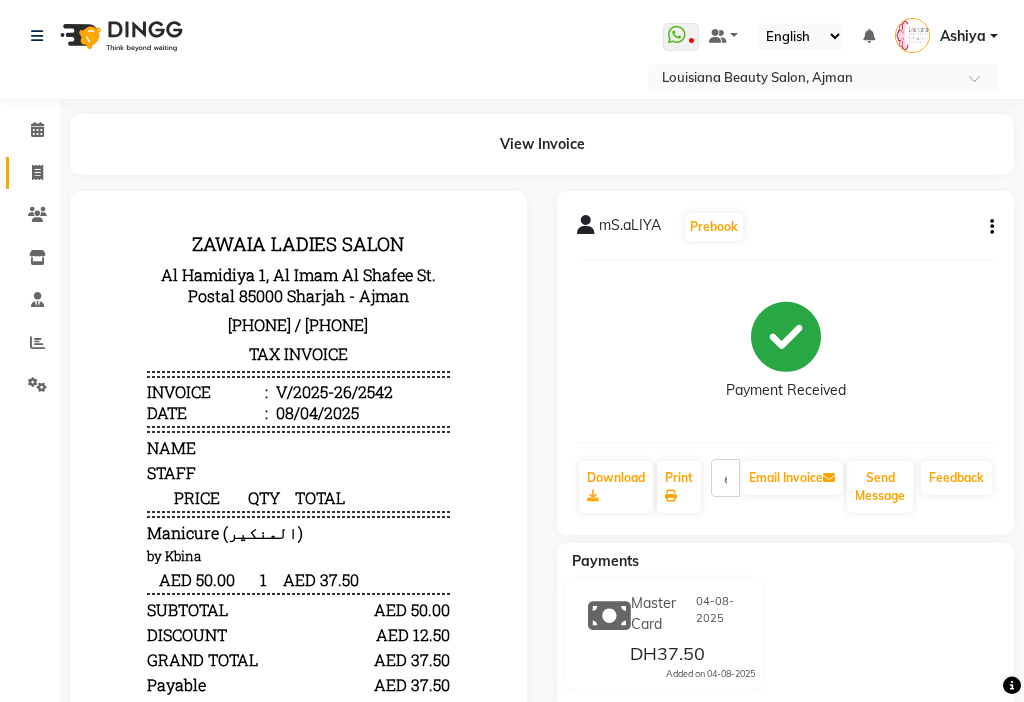 select on "service" 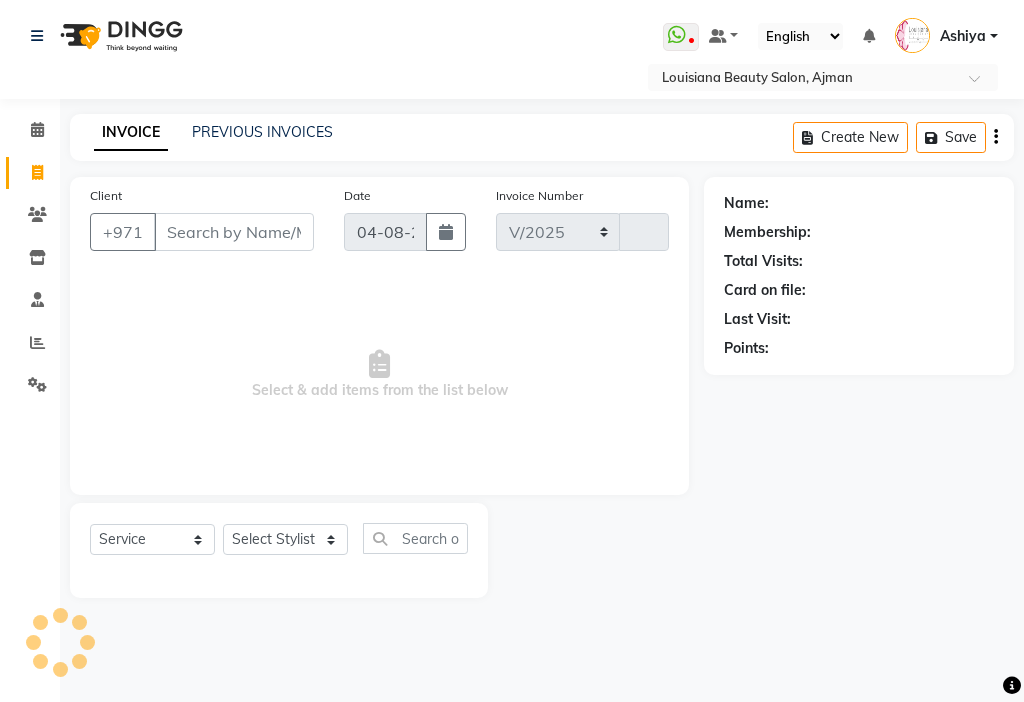 select on "637" 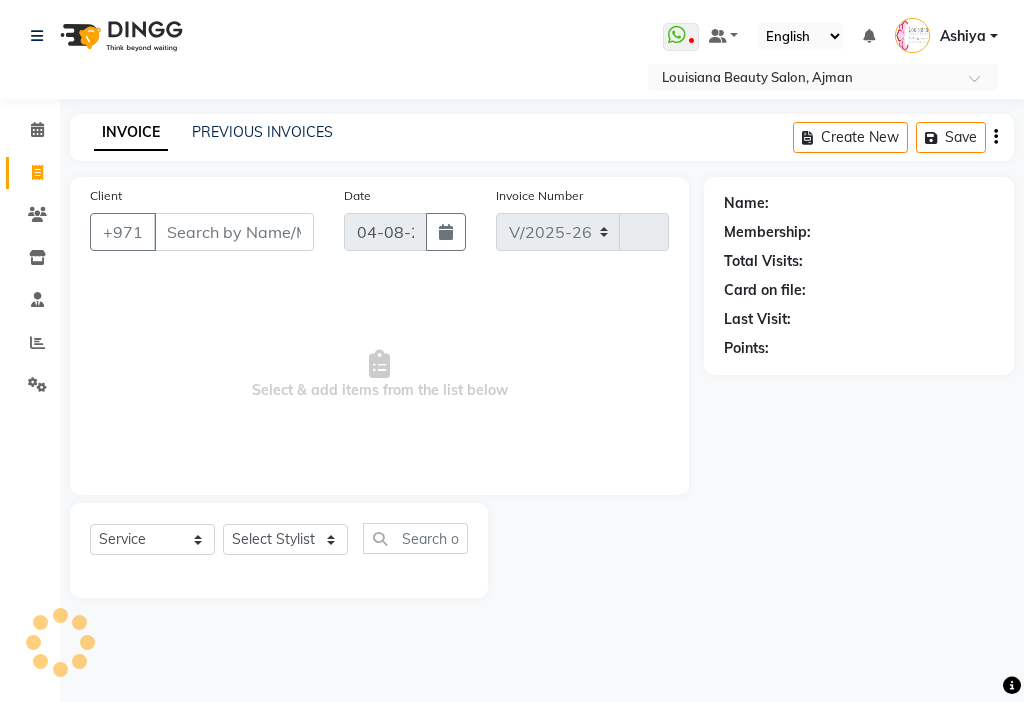type on "2543" 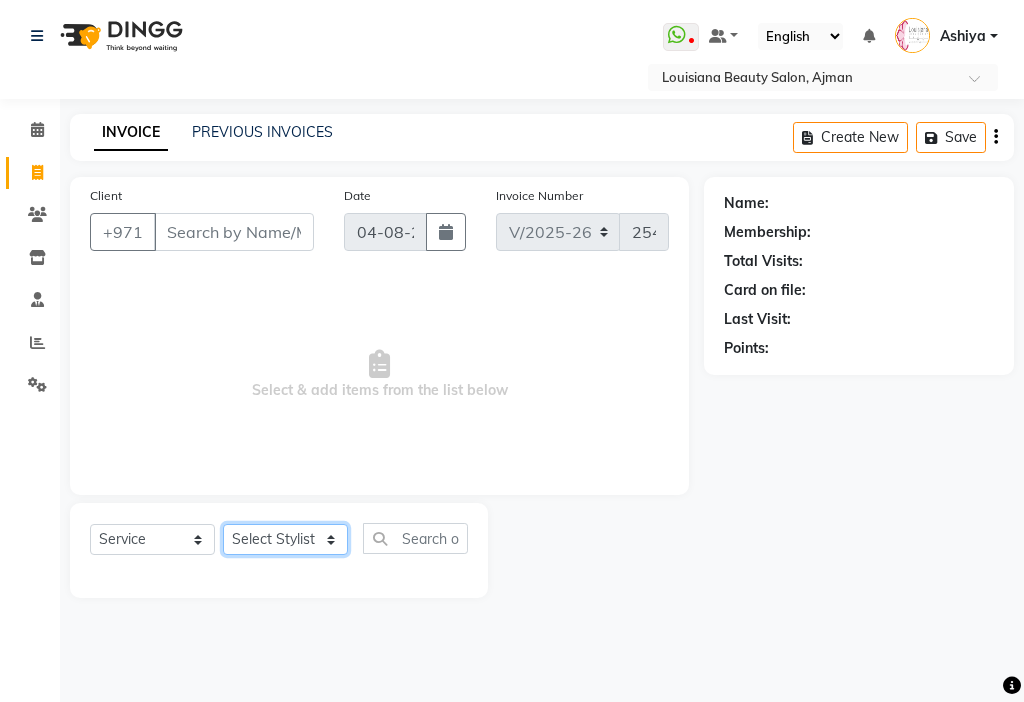 click on "Select Stylist Adelyn Ambika Anisha Ashiya Cashier Danda kumari Geanna Halima Hanan Kbina Madam mamta Parina sabita Sanket Gowda Shaili Tara Tigist" 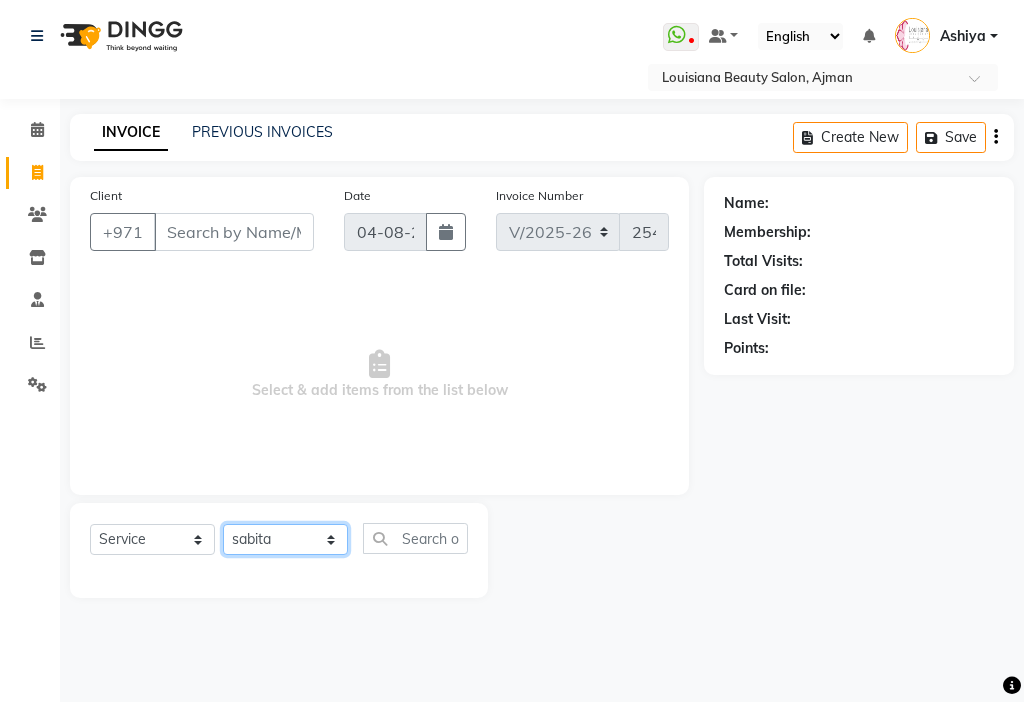 click on "Select Stylist Adelyn Ambika Anisha Ashiya Cashier Danda kumari Geanna Halima Hanan Kbina Madam mamta Parina sabita Sanket Gowda Shaili Tara Tigist" 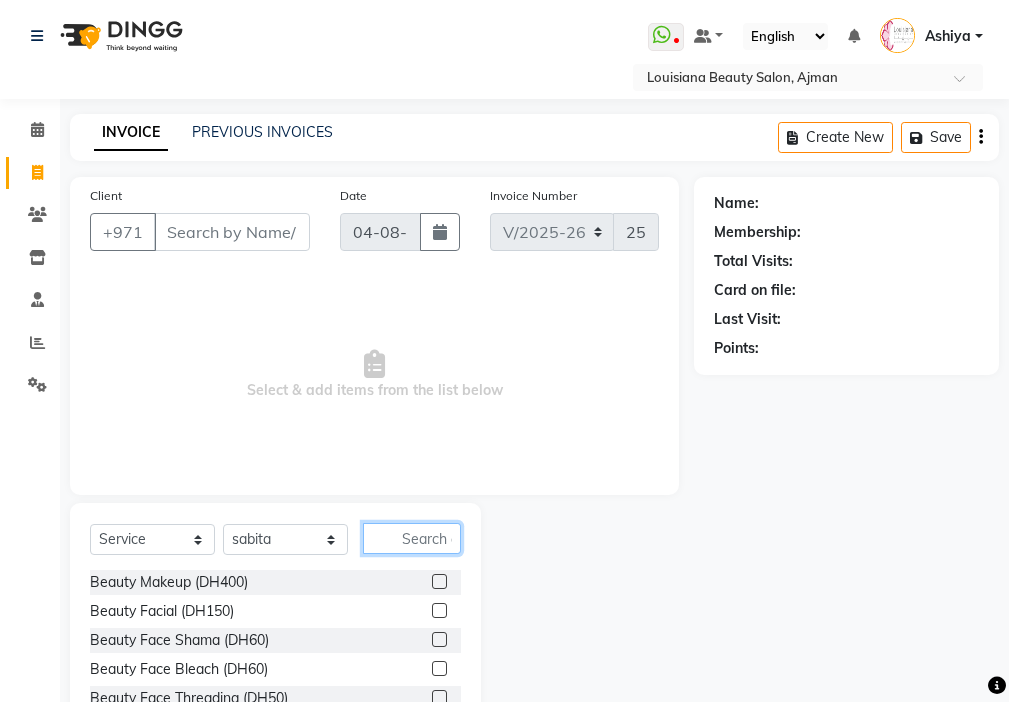 click 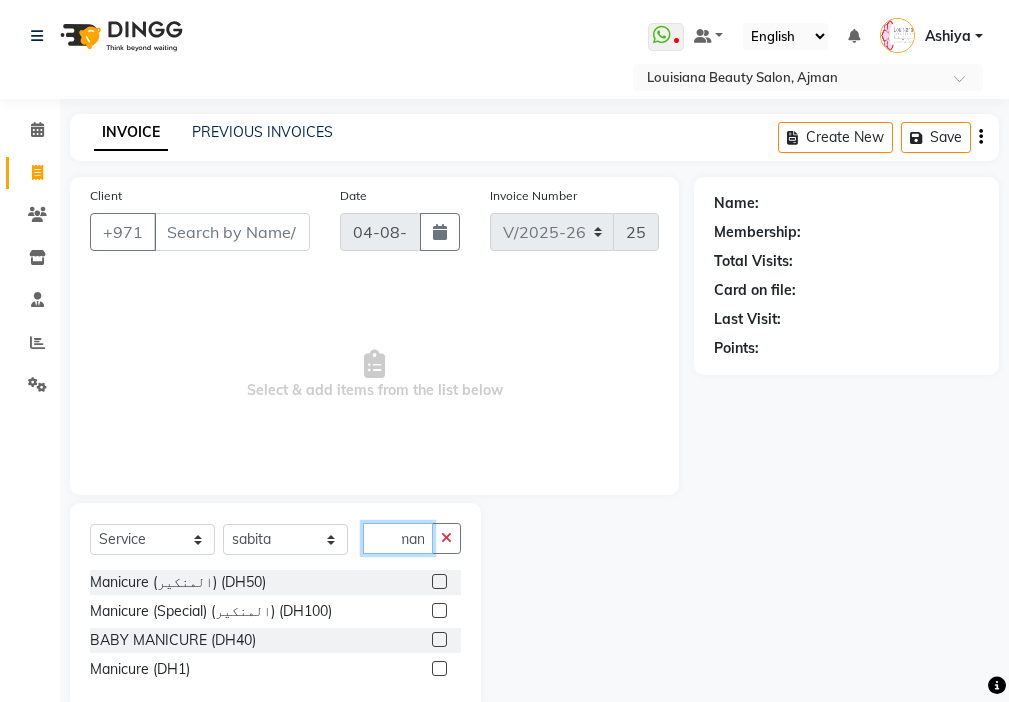 scroll, scrollTop: 0, scrollLeft: 9, axis: horizontal 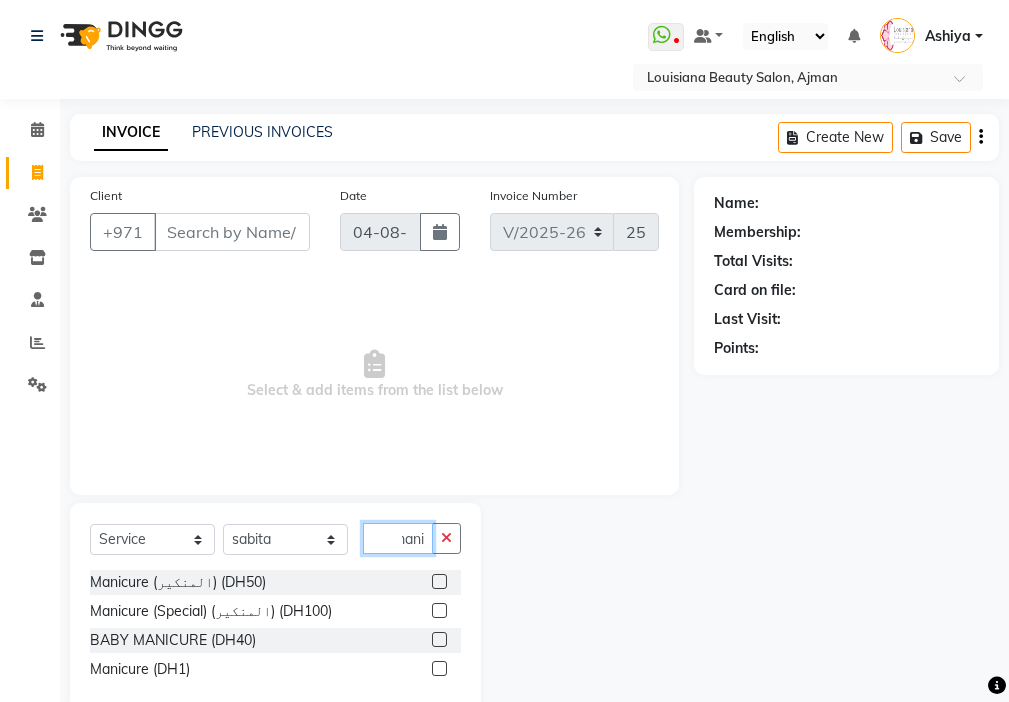 type on "mani" 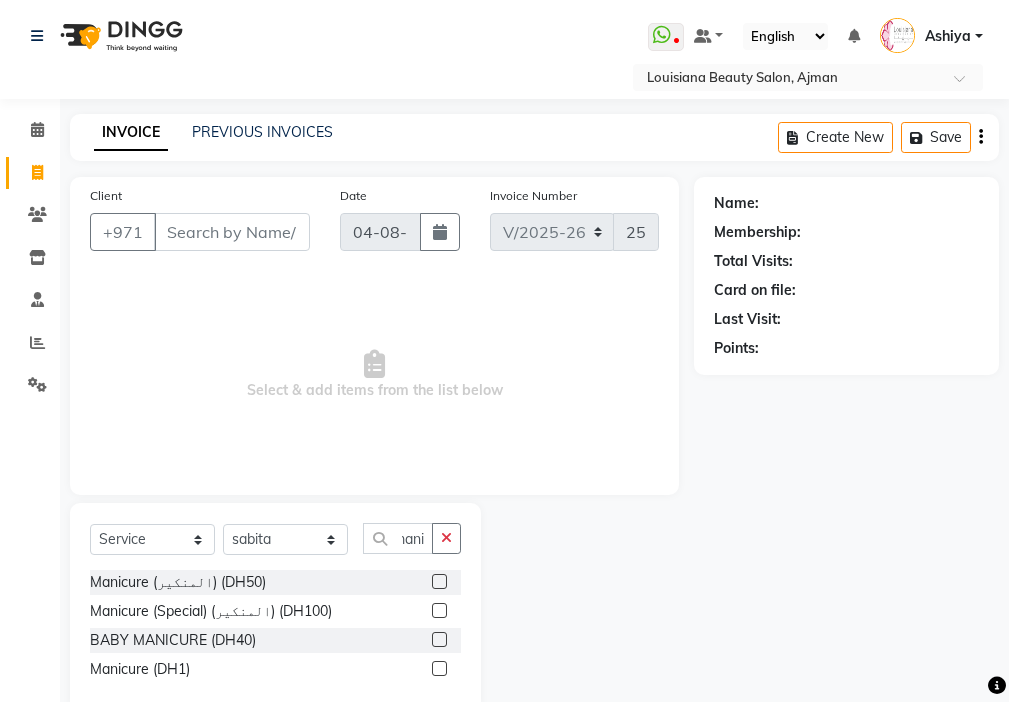 click 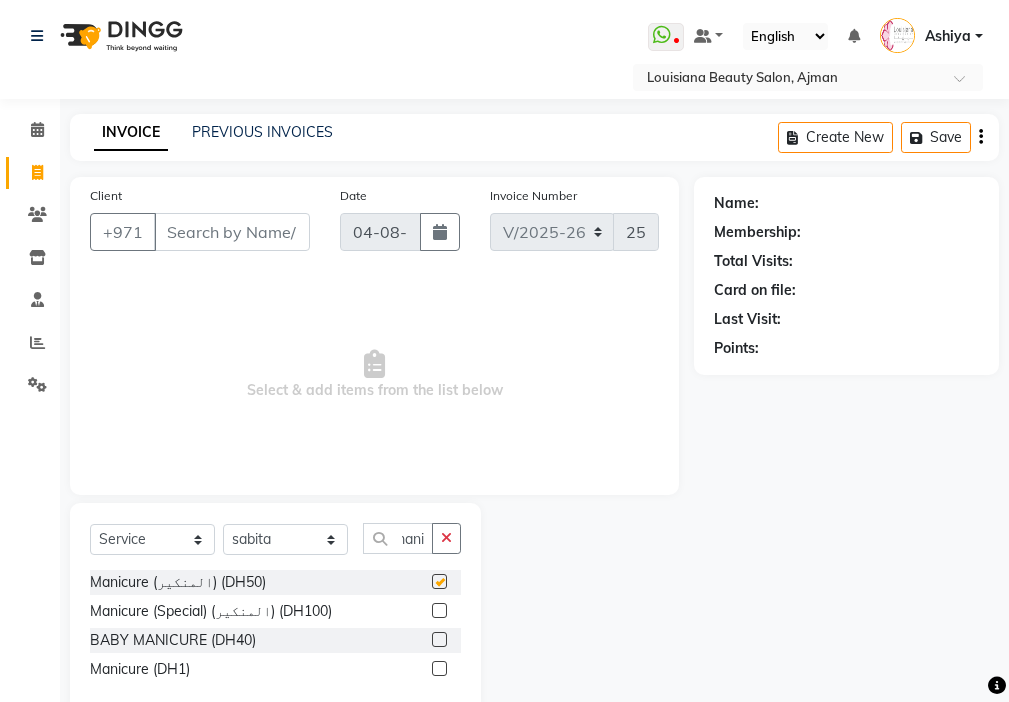 scroll, scrollTop: 0, scrollLeft: 0, axis: both 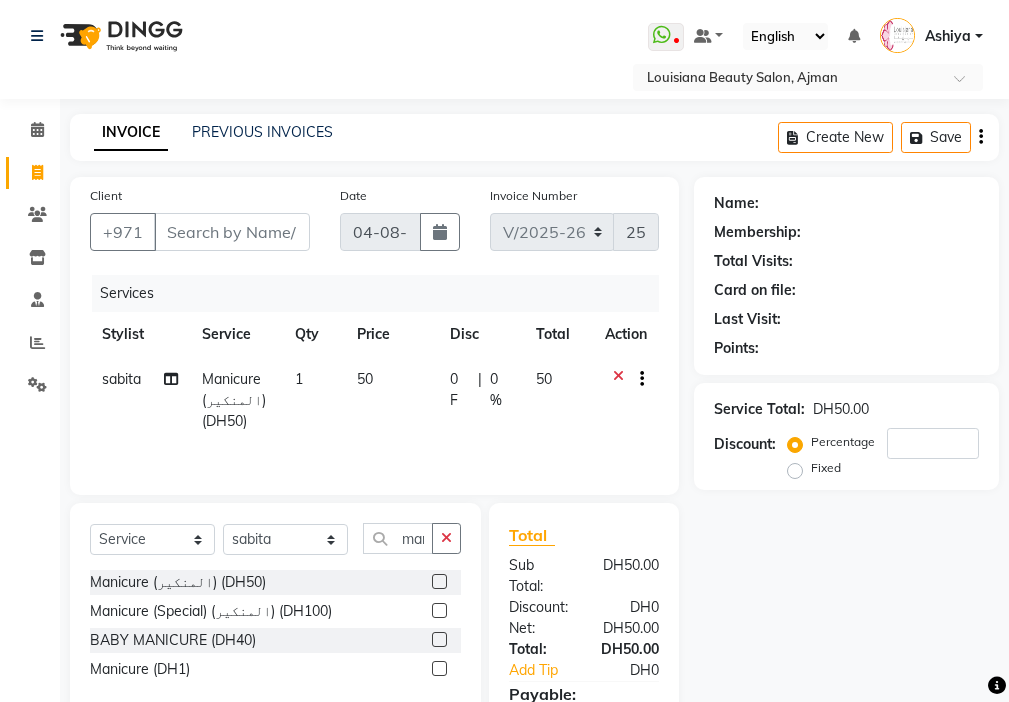 checkbox on "false" 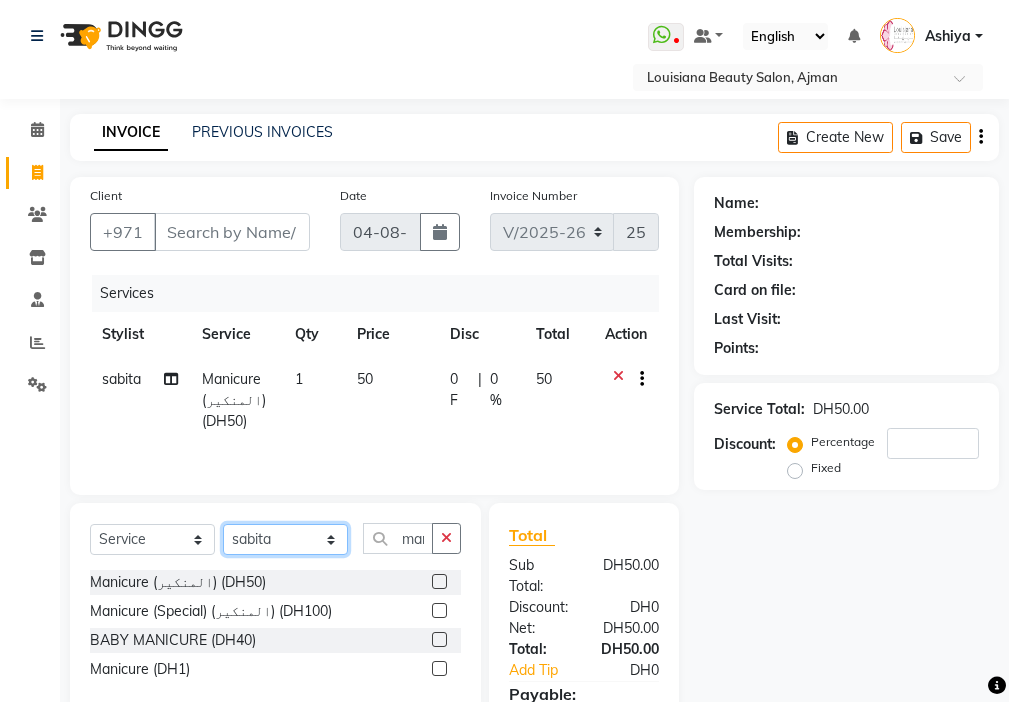 click on "Select Stylist Adelyn Ambika Anisha Ashiya Cashier Danda kumari Geanna Halima Hanan Kbina Madam mamta Parina sabita Sanket Gowda Shaili Tara Tigist" 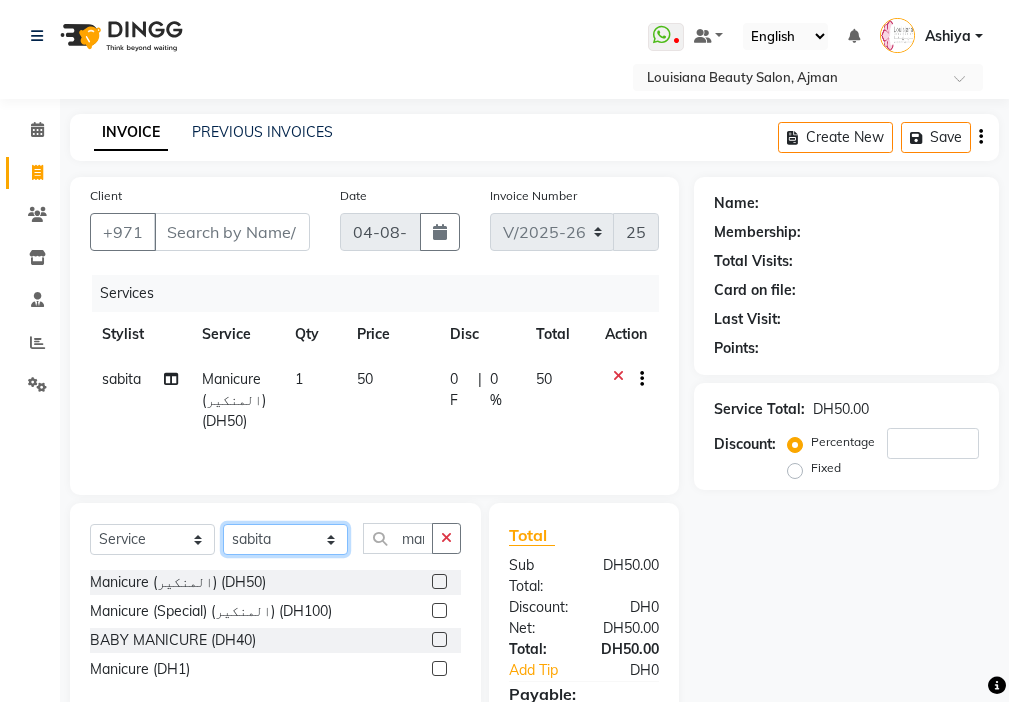 select on "33876" 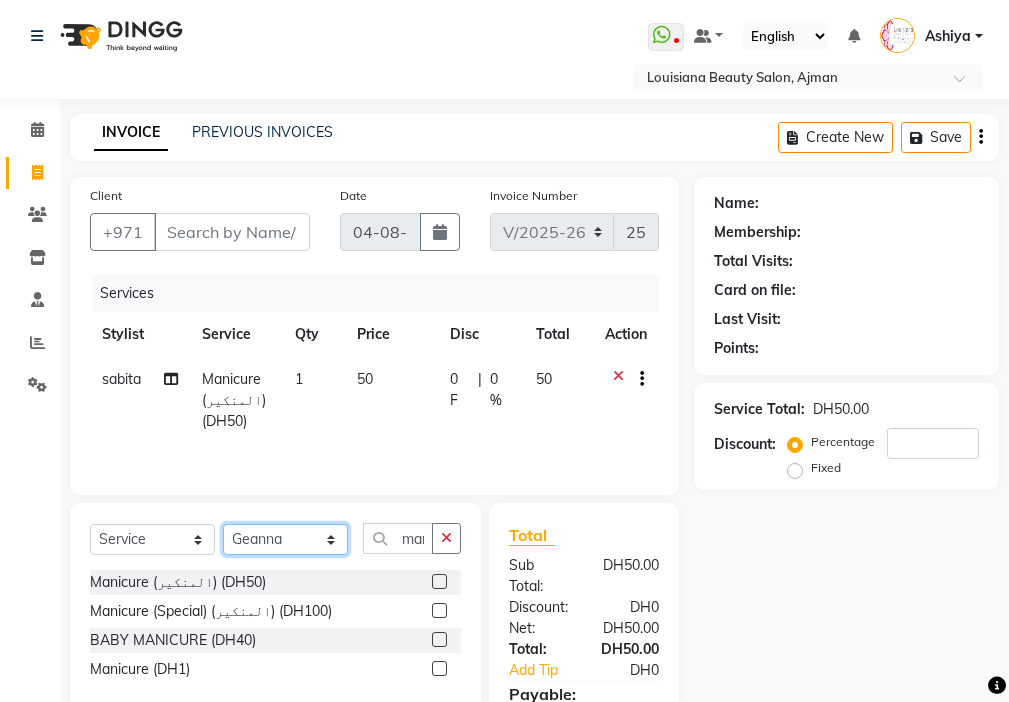 click on "Select Stylist Adelyn Ambika Anisha Ashiya Cashier Danda kumari Geanna Halima Hanan Kbina Madam mamta Parina sabita Sanket Gowda Shaili Tara Tigist" 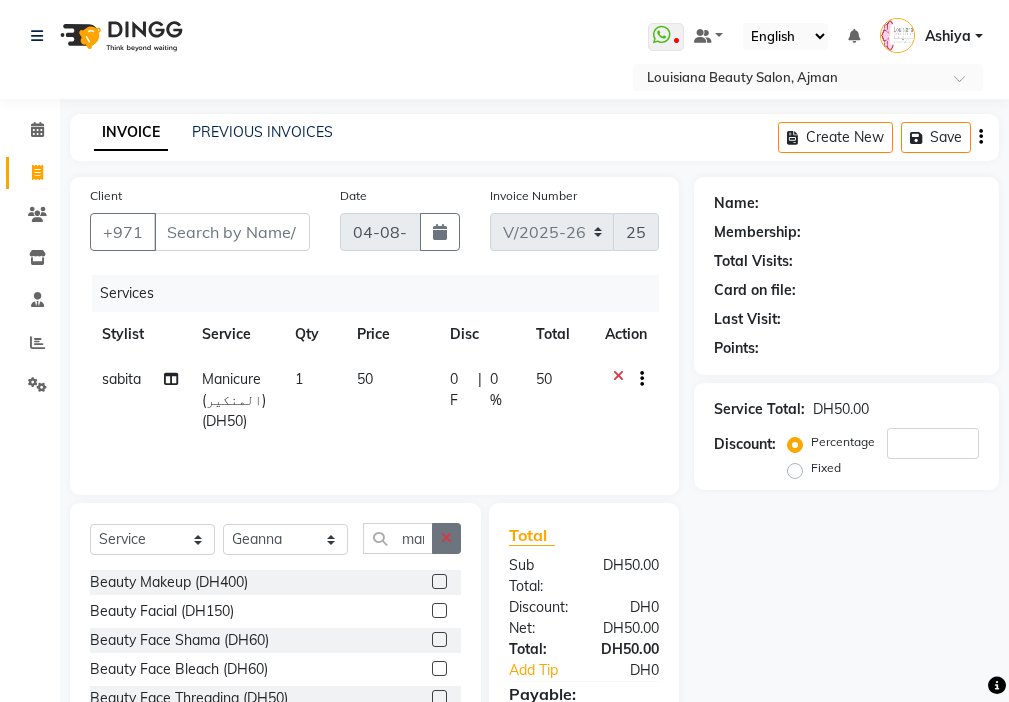 click 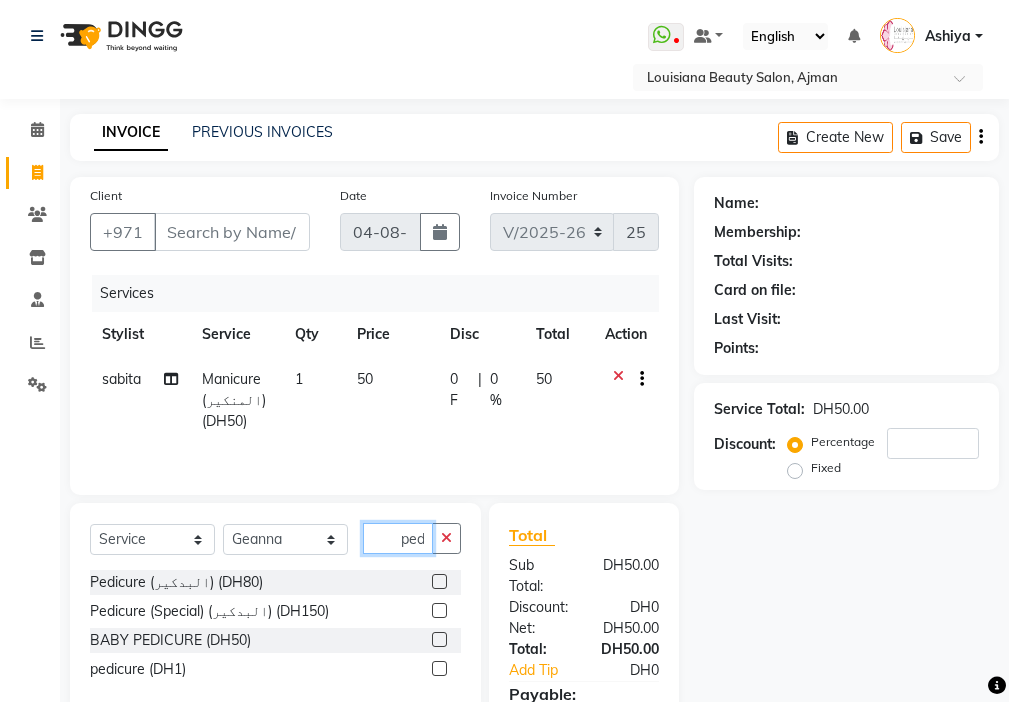 scroll, scrollTop: 0, scrollLeft: 4, axis: horizontal 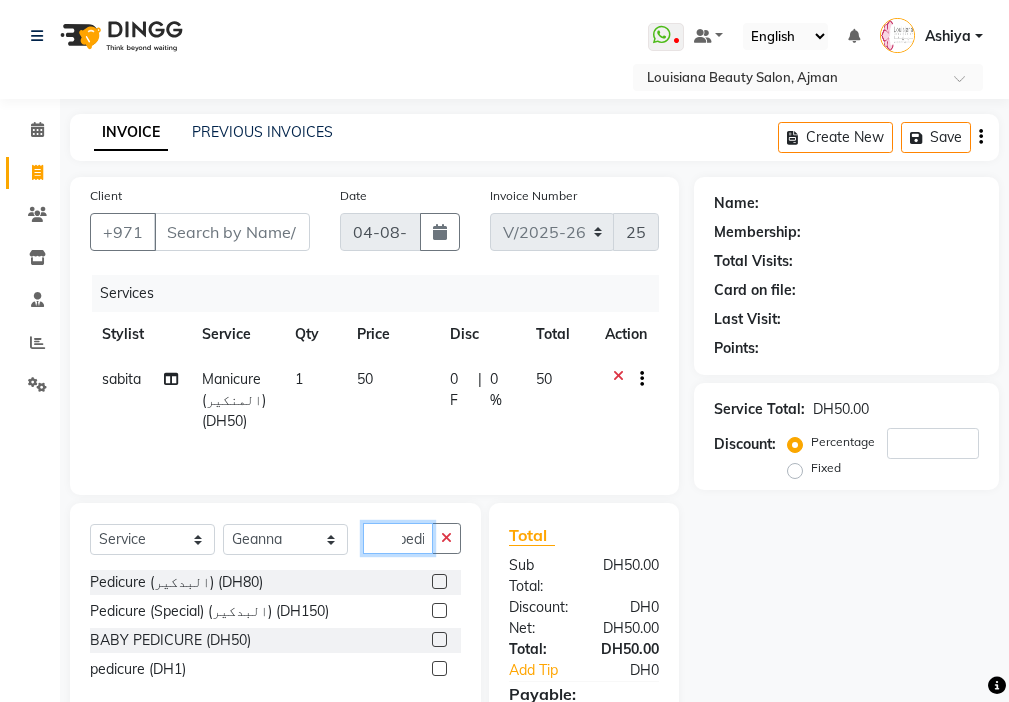 type on "pedi" 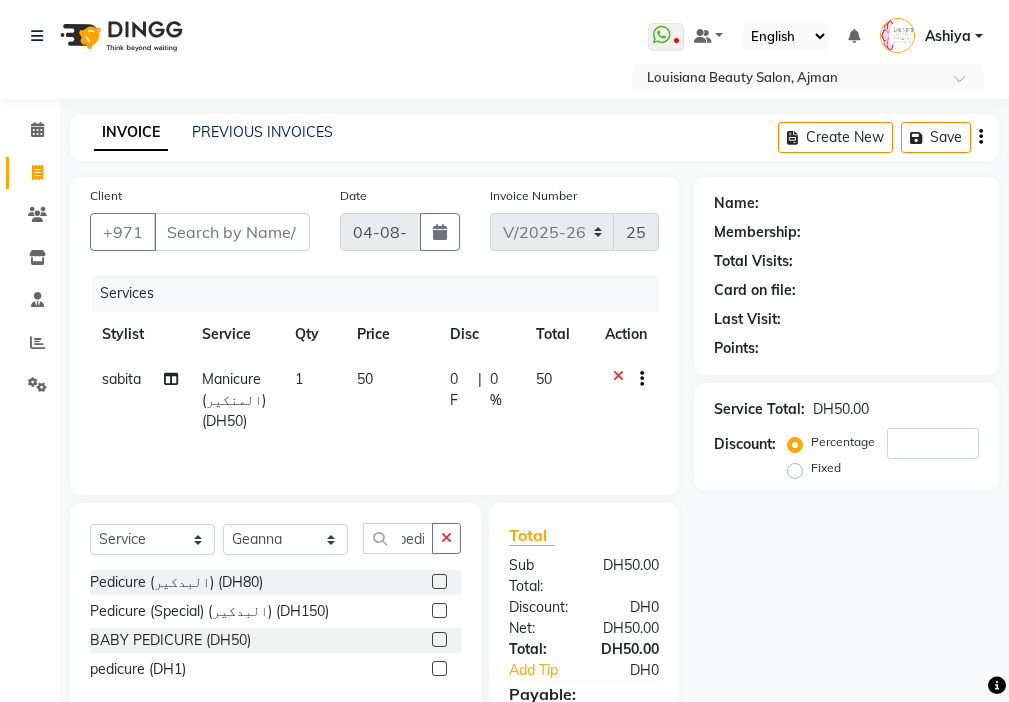 click 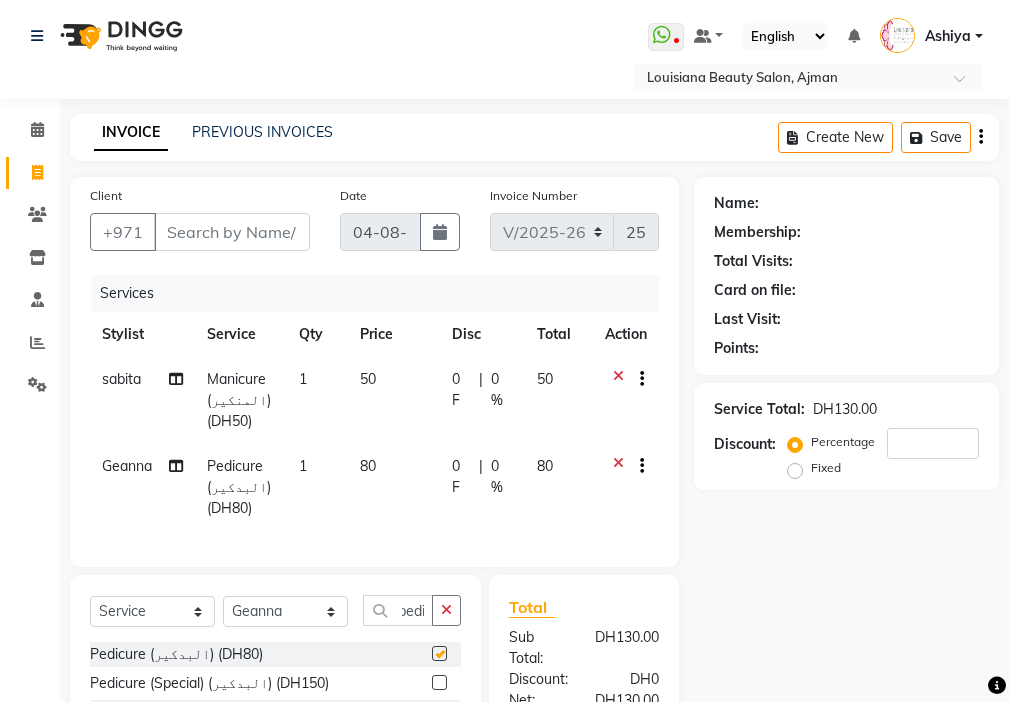 scroll, scrollTop: 0, scrollLeft: 0, axis: both 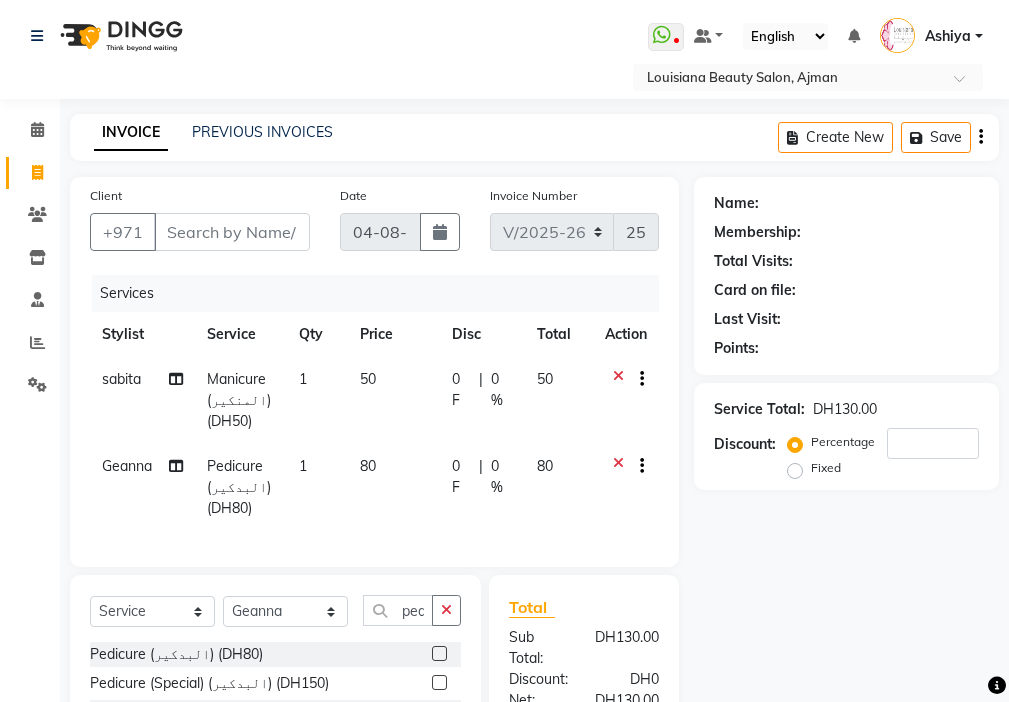 checkbox on "false" 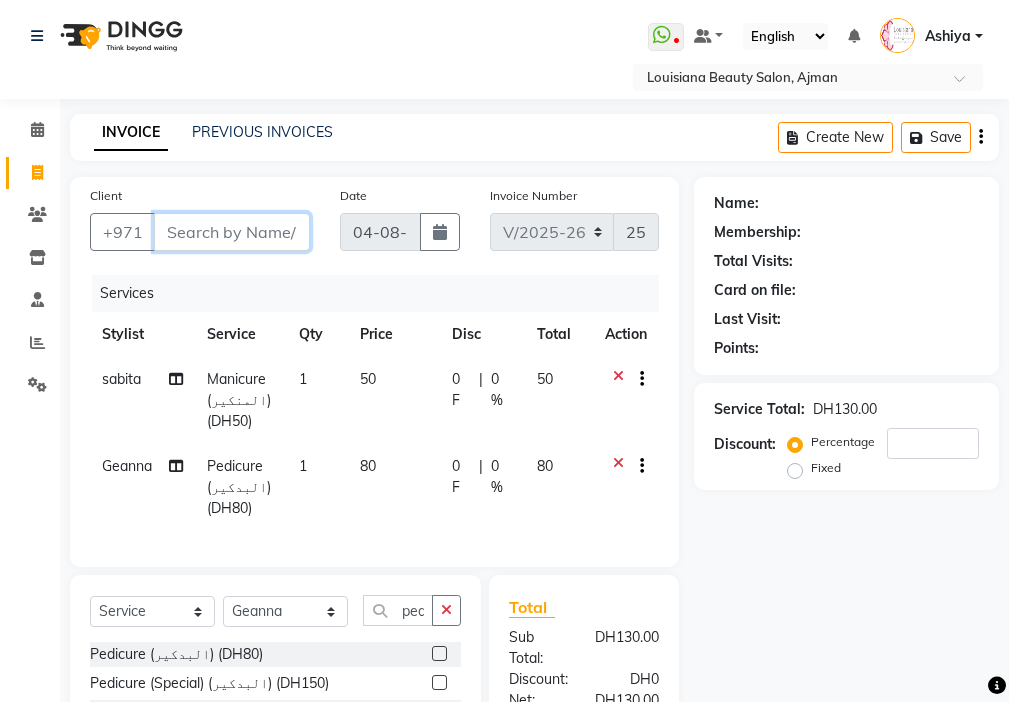 click on "Client" at bounding box center (232, 232) 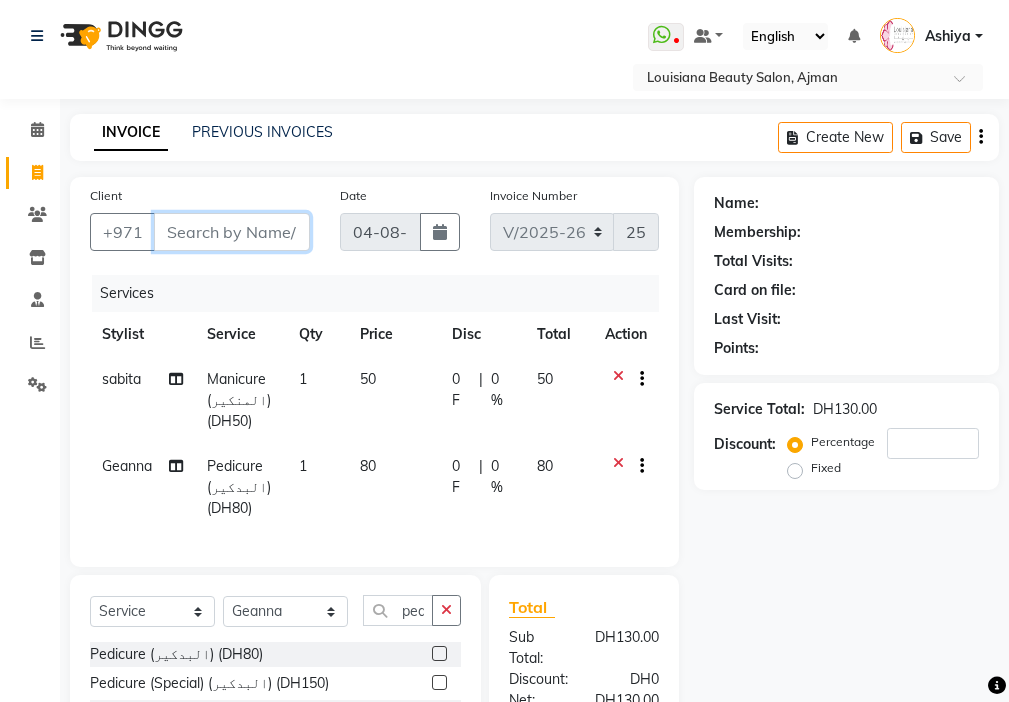 type on "5" 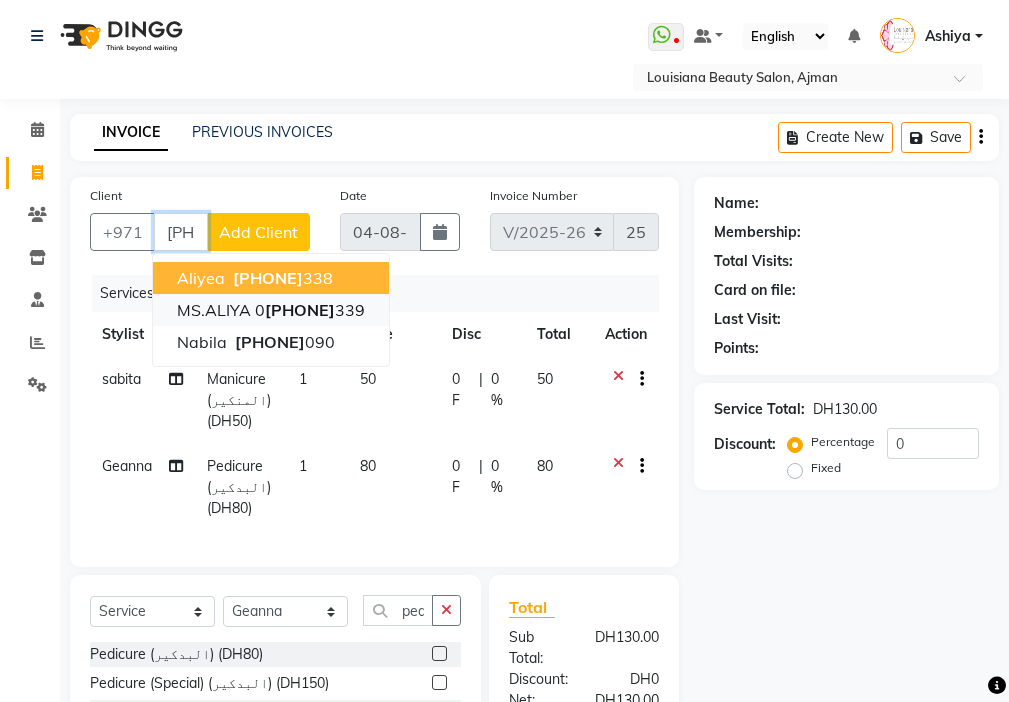 click on "[PHONE]" at bounding box center (310, 310) 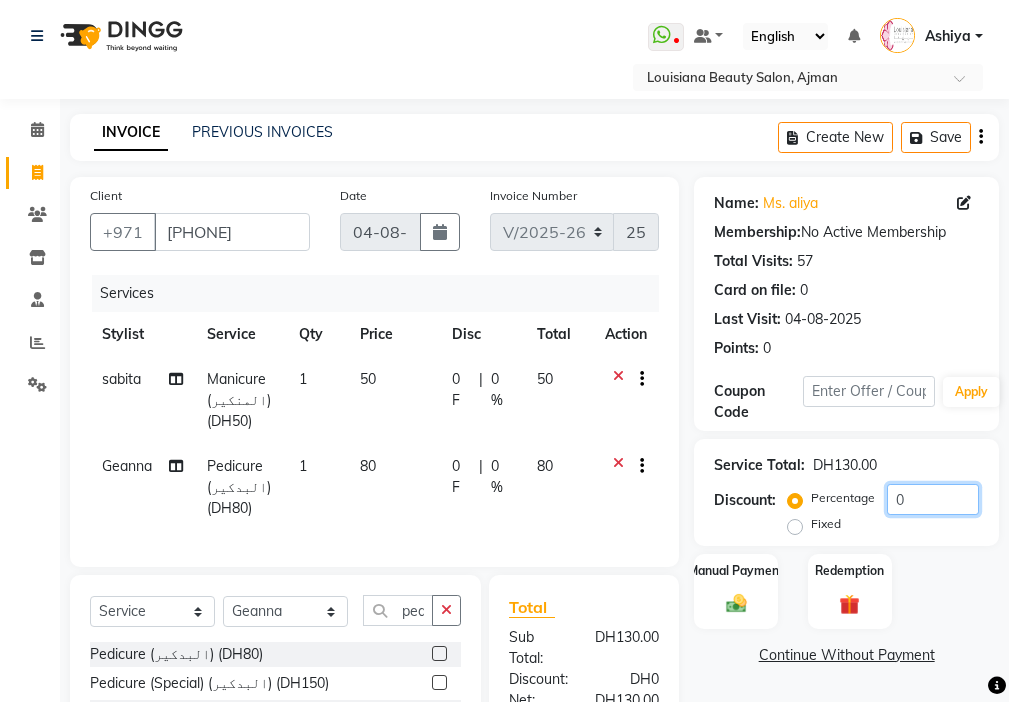 click on "0" 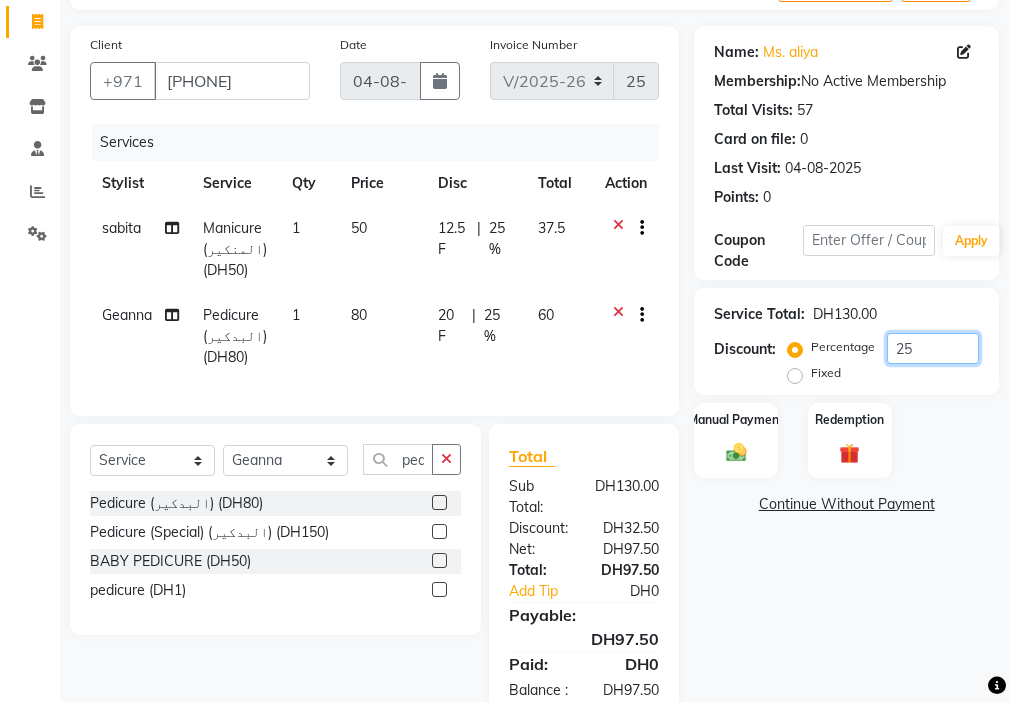 scroll, scrollTop: 236, scrollLeft: 0, axis: vertical 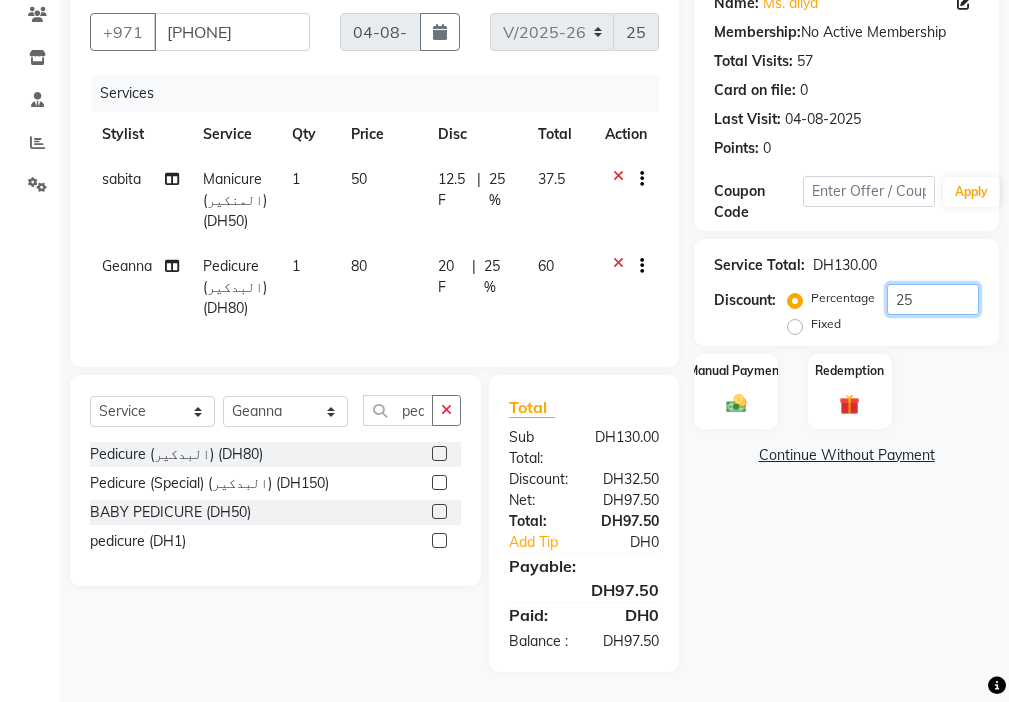 type on "25" 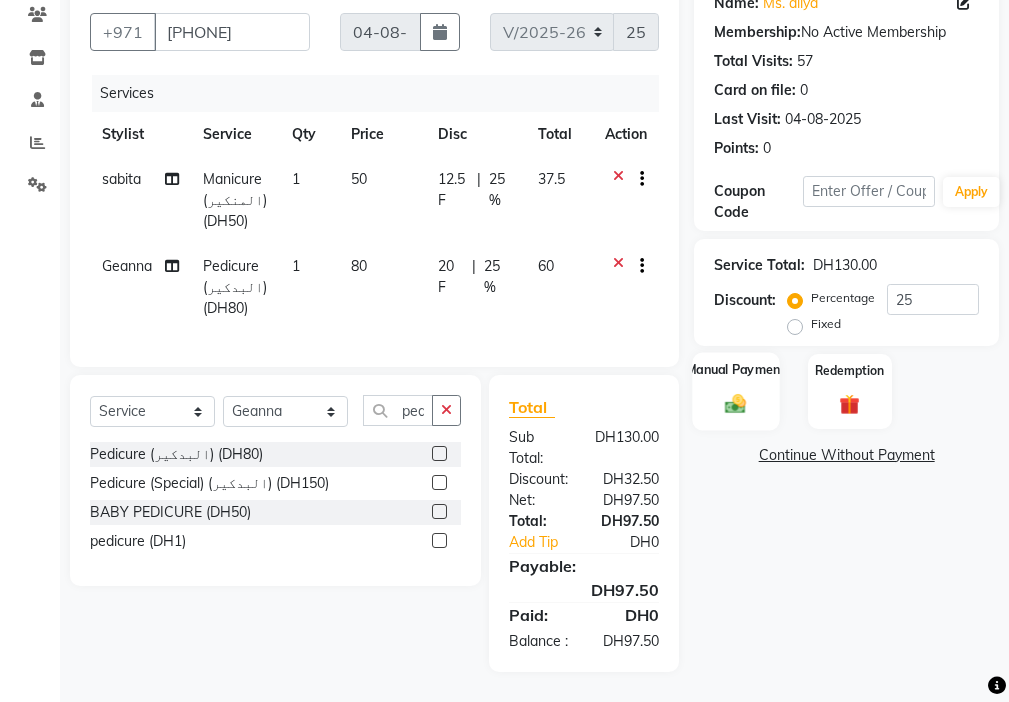 click on "Manual Payment" 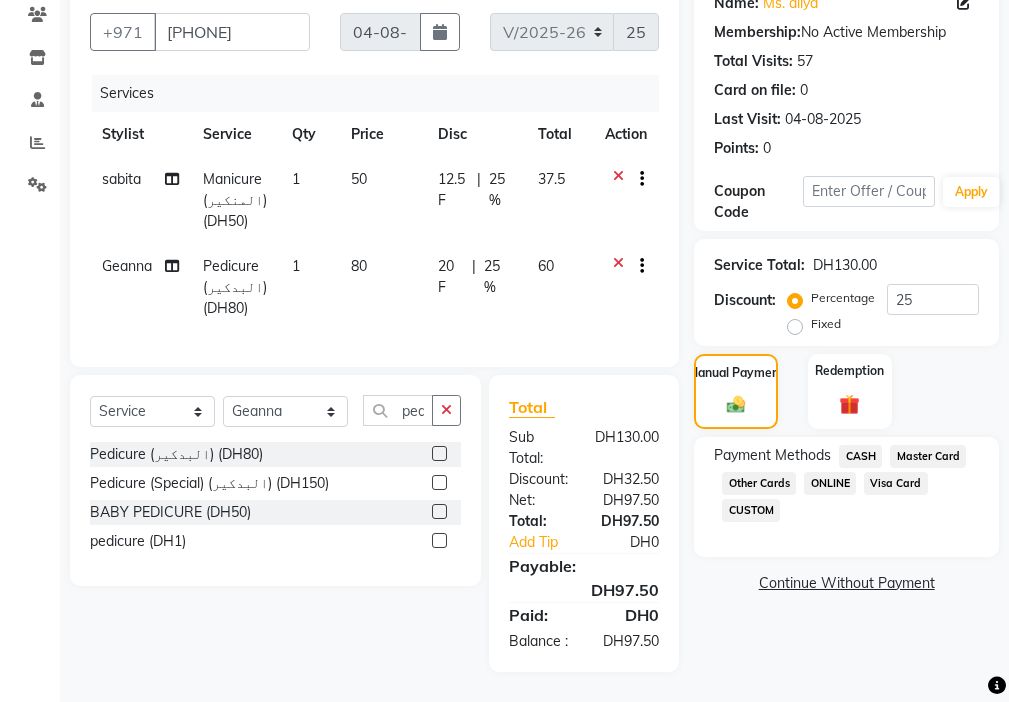 click on "Visa Card" 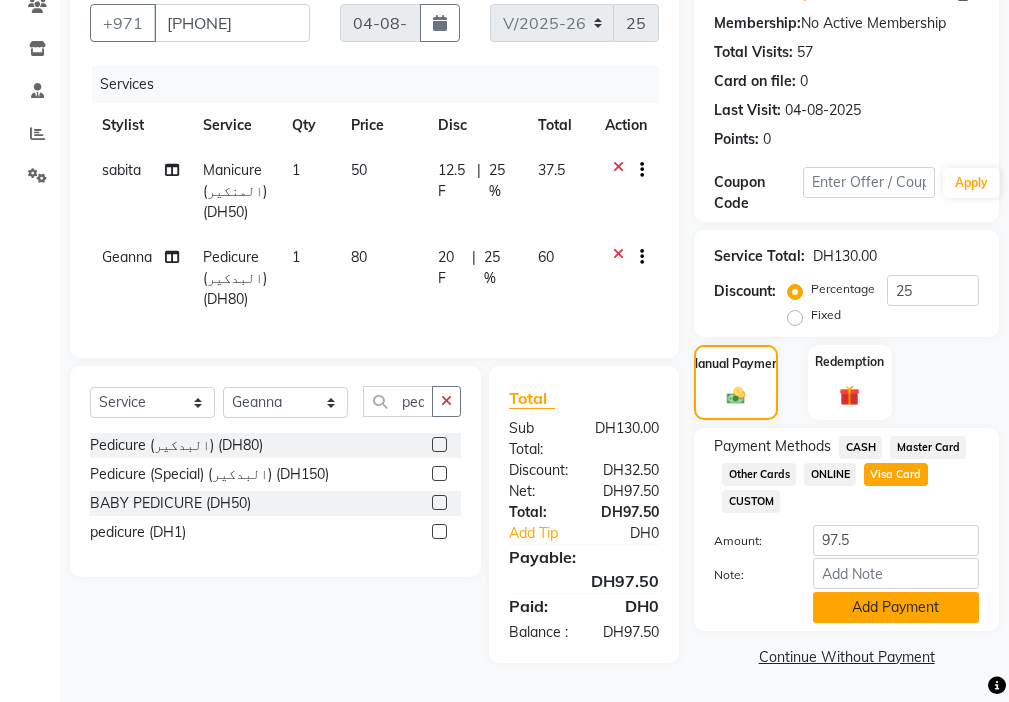 click on "Add Payment" 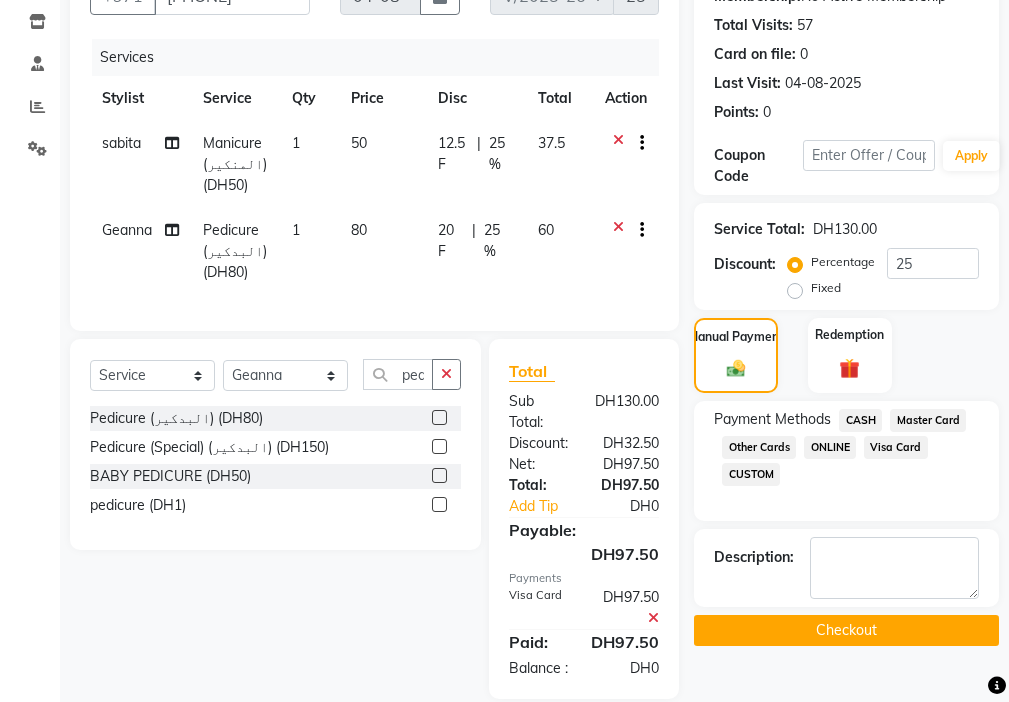 click on "Checkout" 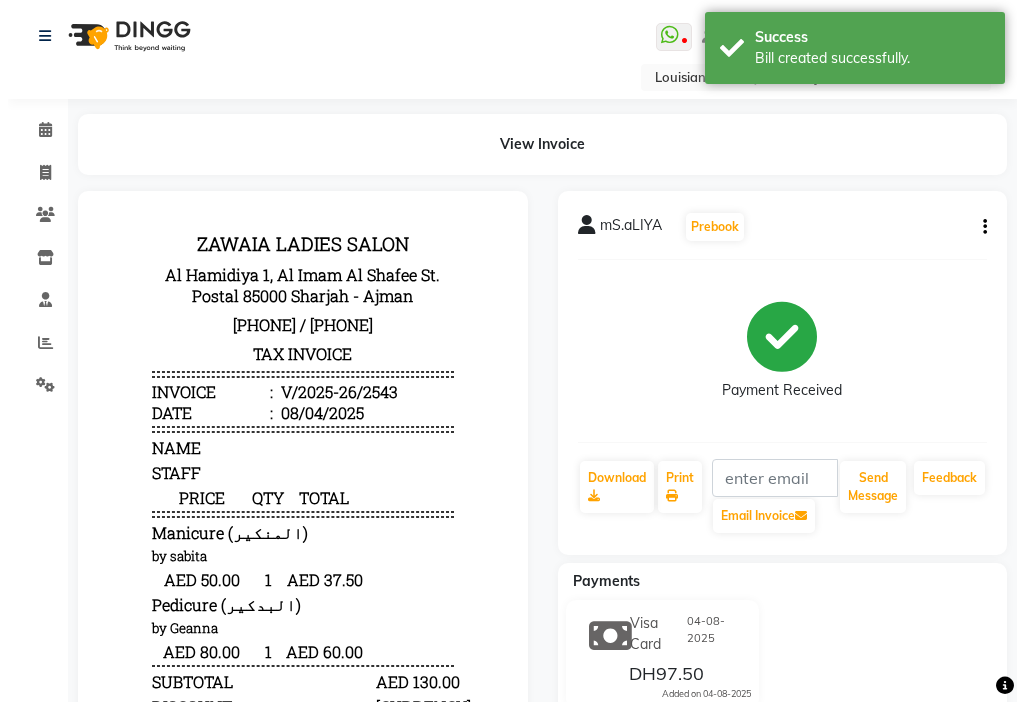 scroll, scrollTop: 0, scrollLeft: 0, axis: both 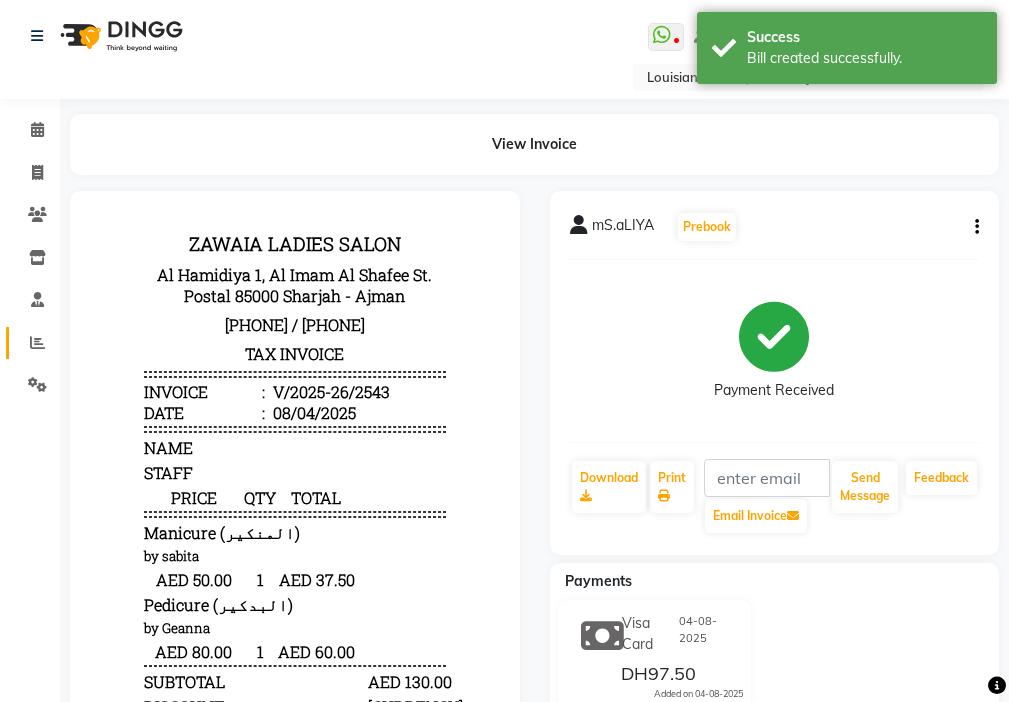 click 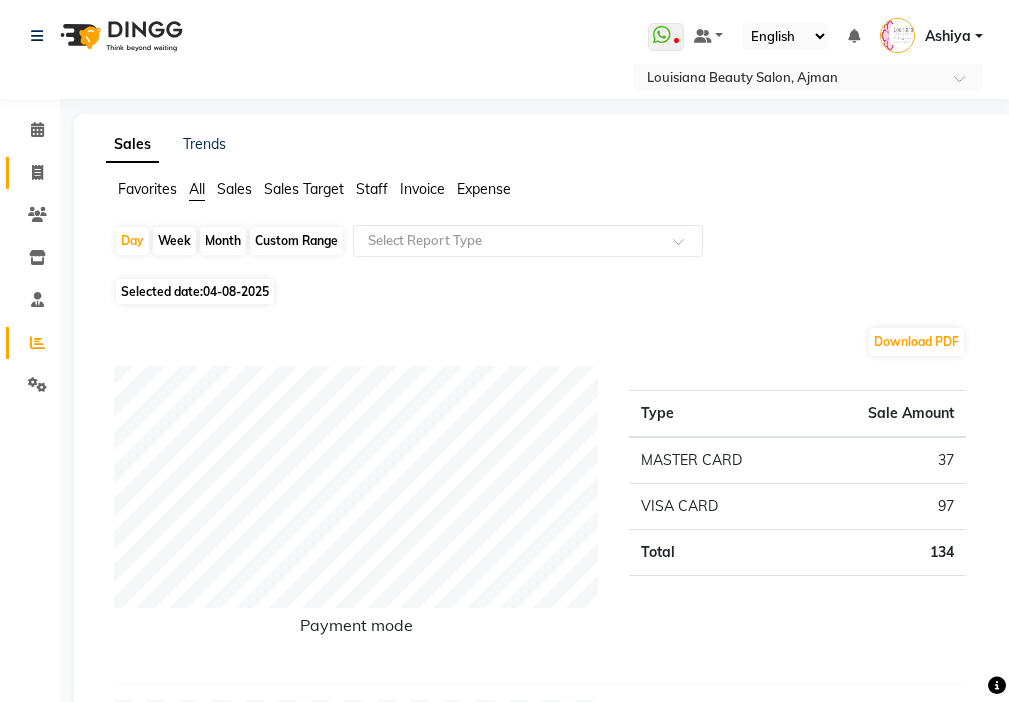 click 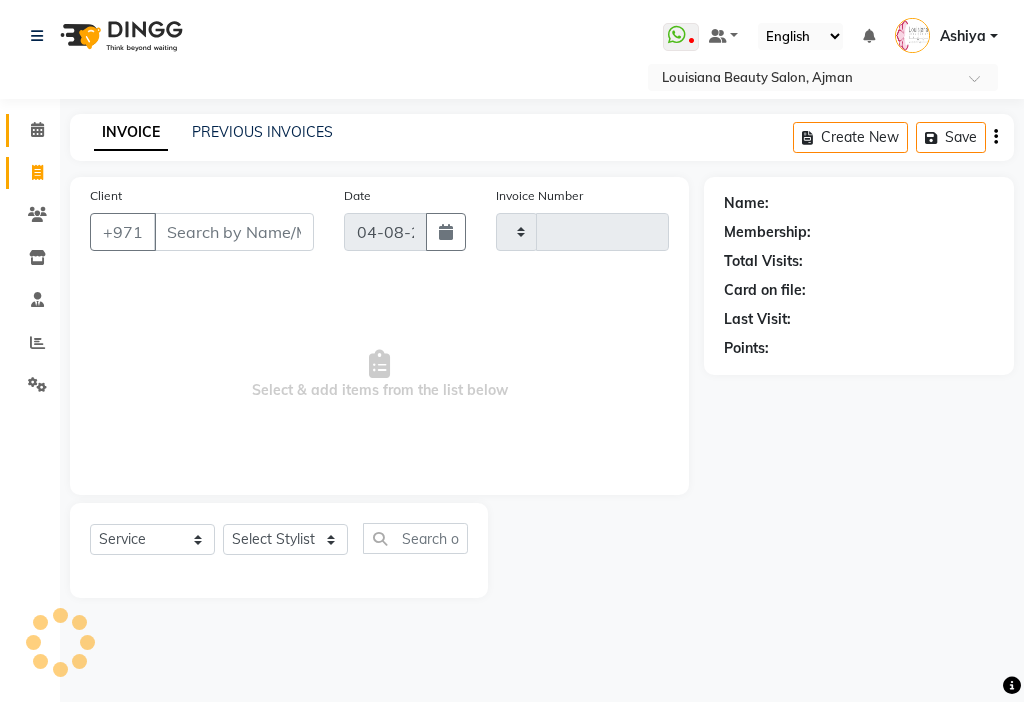 click on "Calendar" 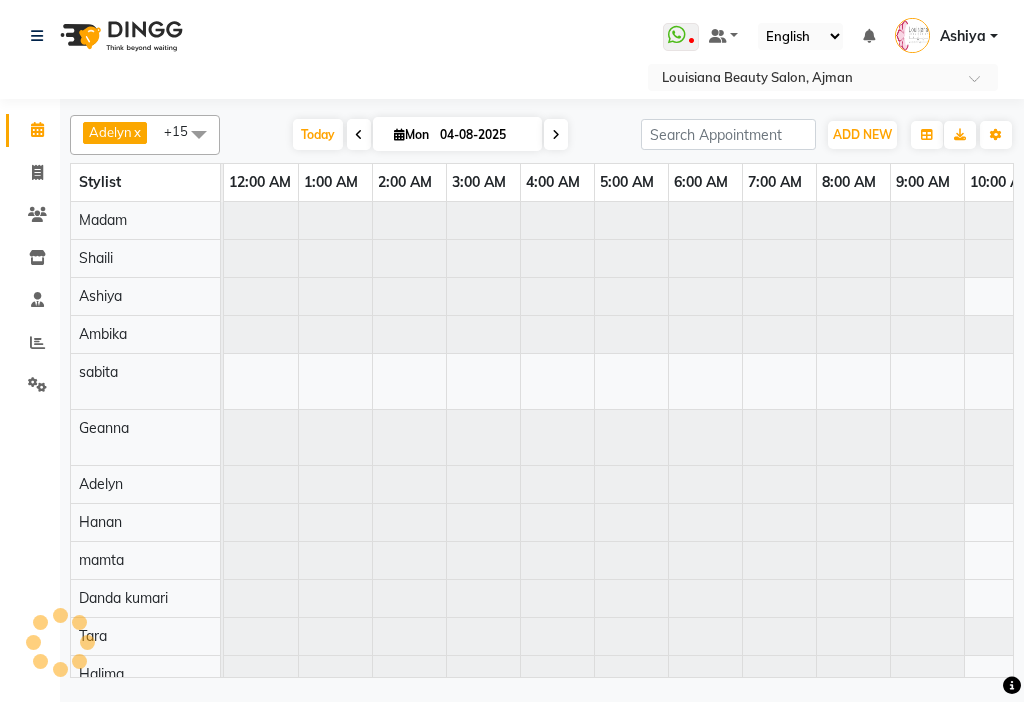 scroll, scrollTop: 0, scrollLeft: 445, axis: horizontal 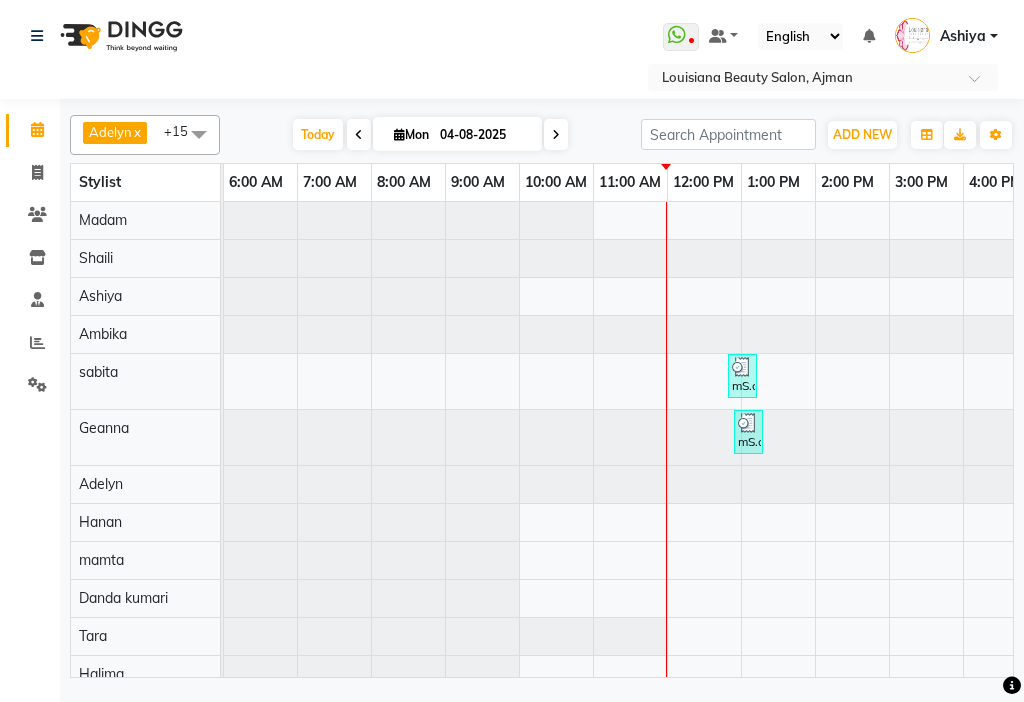 click on "mS.aLIYA, TK02, 12:55 PM-01:00 PM, Pedicure (البدكير) ([CURRENCY])" at bounding box center (748, 432) 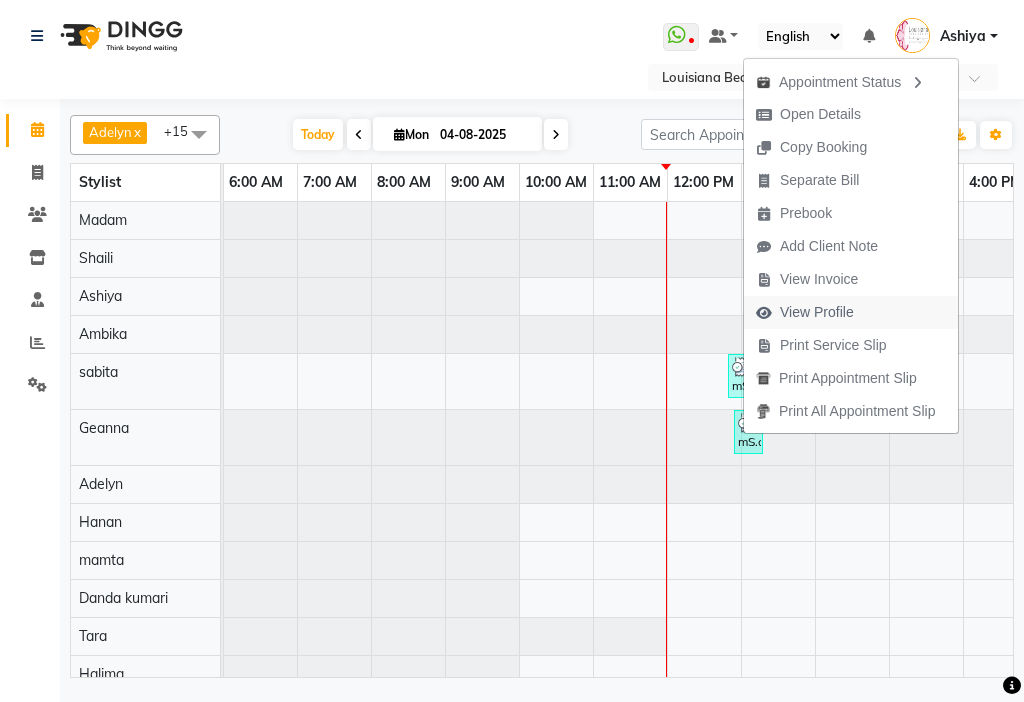 click on "View Profile" at bounding box center (805, 312) 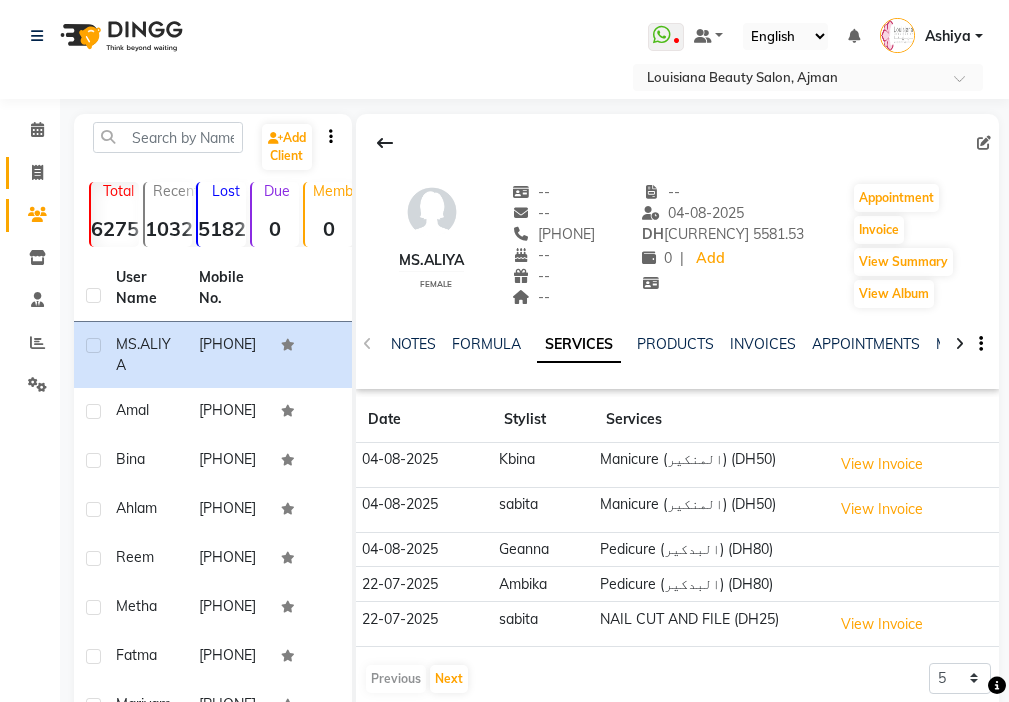click 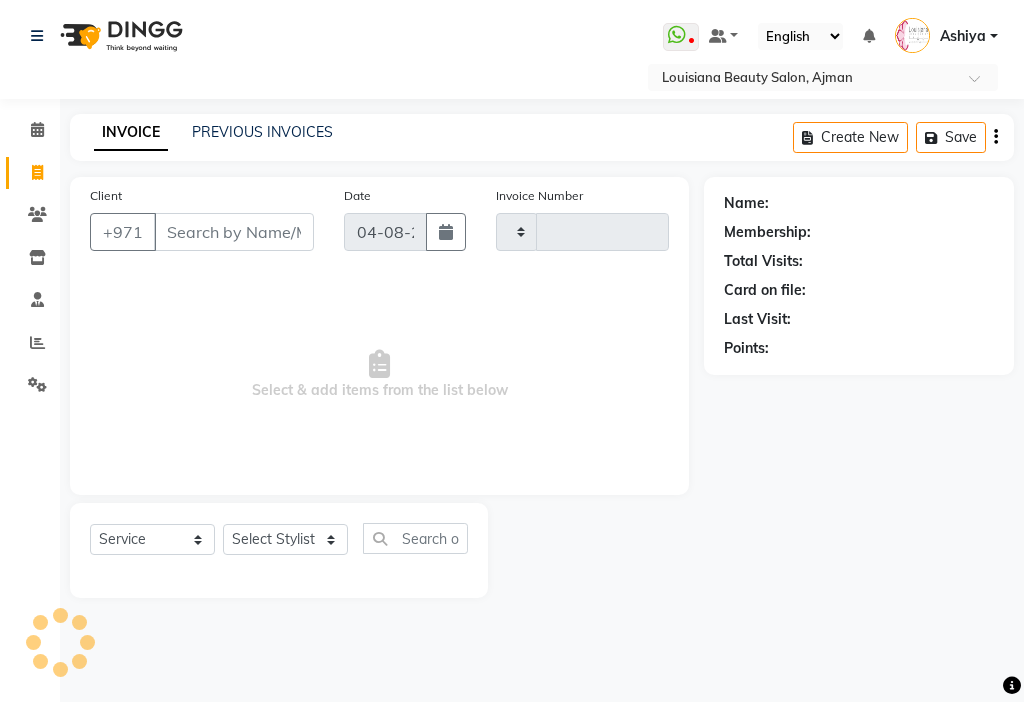 type on "2544" 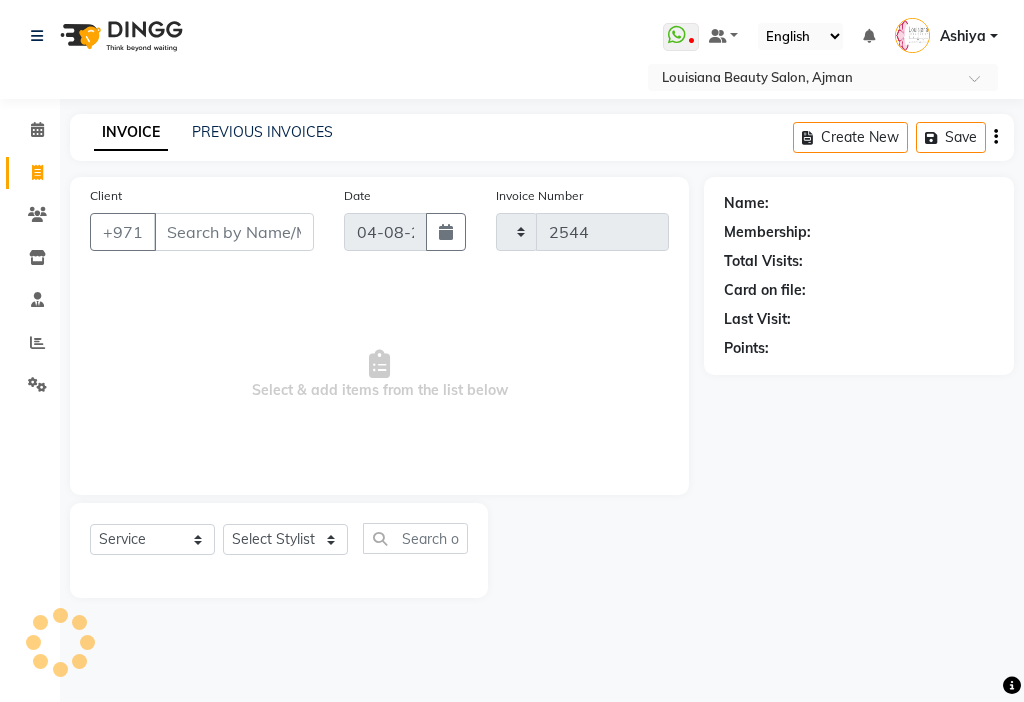 select on "637" 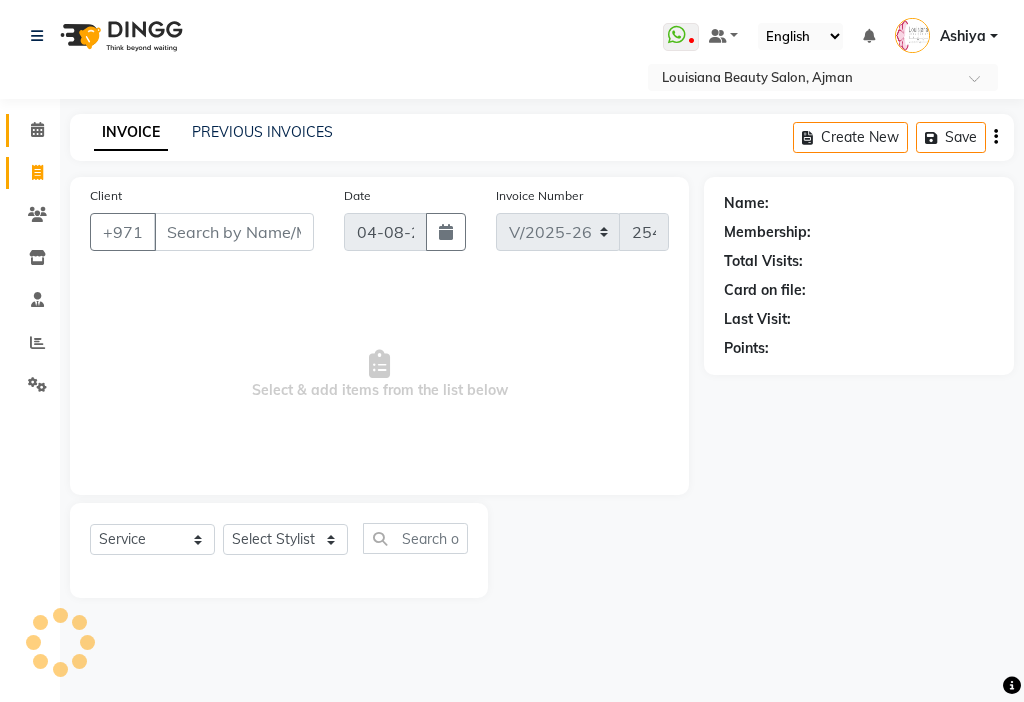click 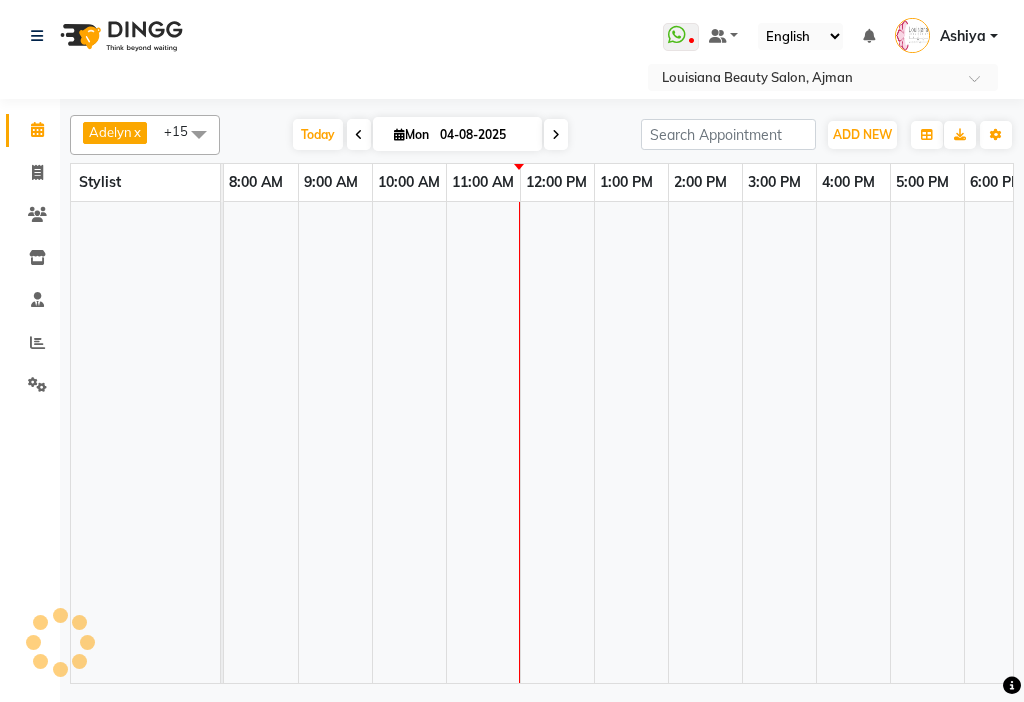 scroll, scrollTop: 0, scrollLeft: 445, axis: horizontal 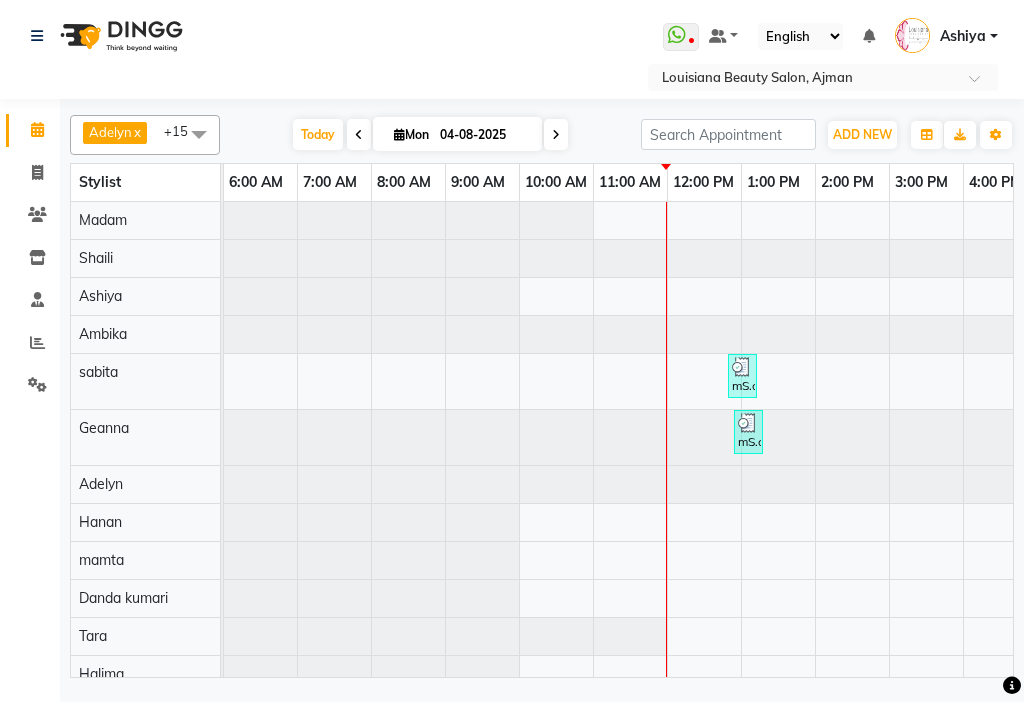 click on "mS.aLIYA, TK02, 12:50 PM-12:55 PM, Manicure  (المنكير) ([CURRENCY])" at bounding box center [742, 376] 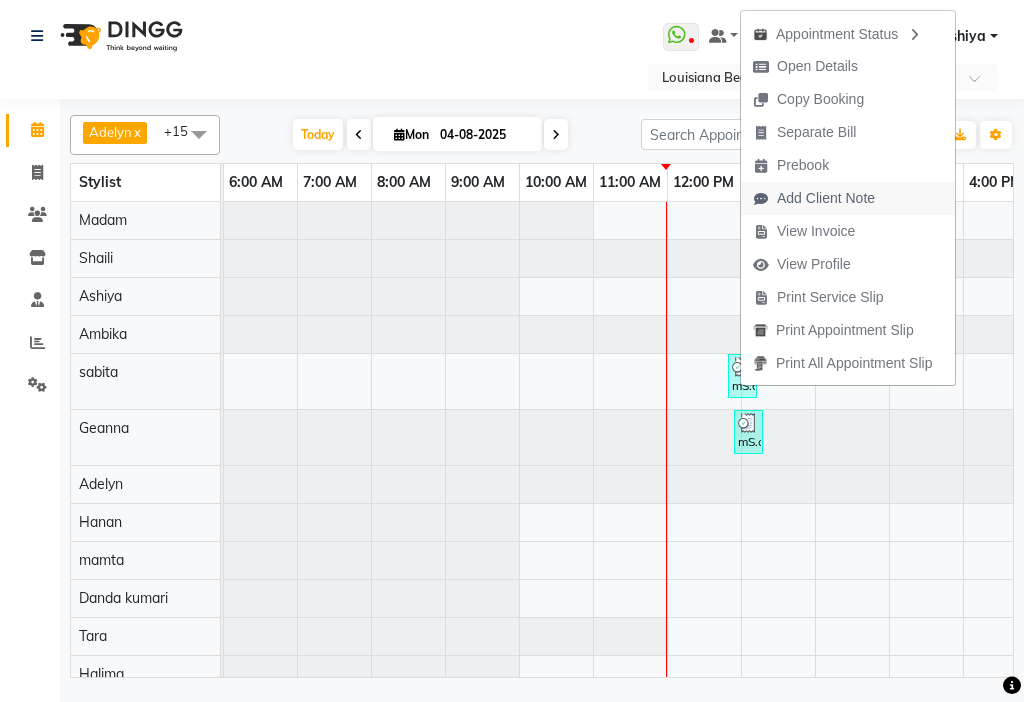 click on "Add Client Note" at bounding box center (814, 198) 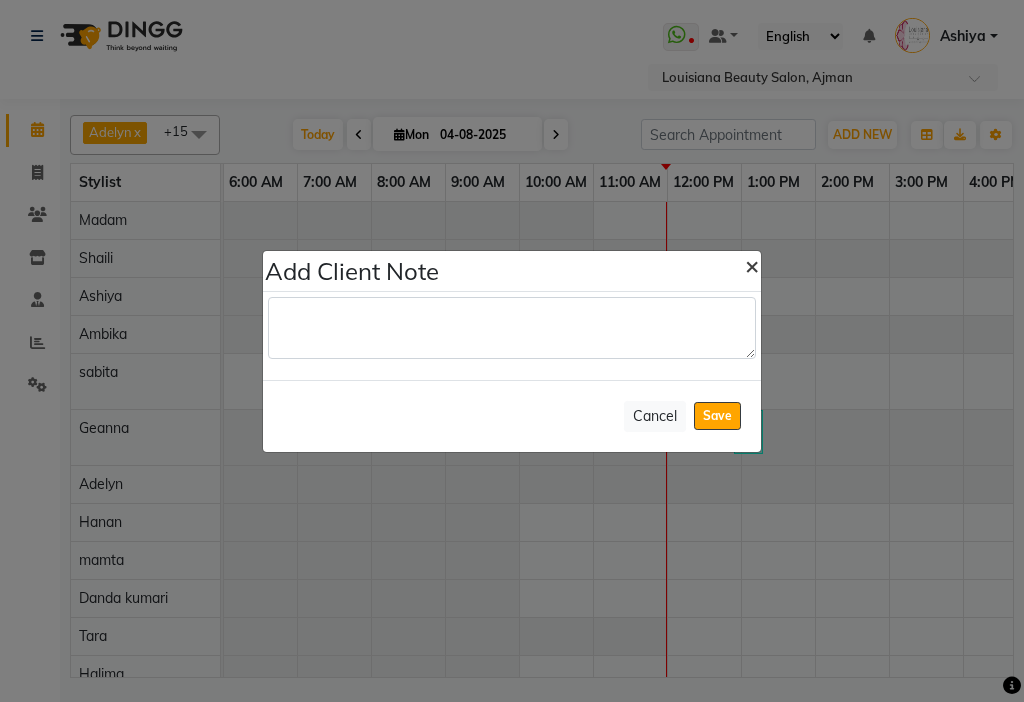 click on "×" 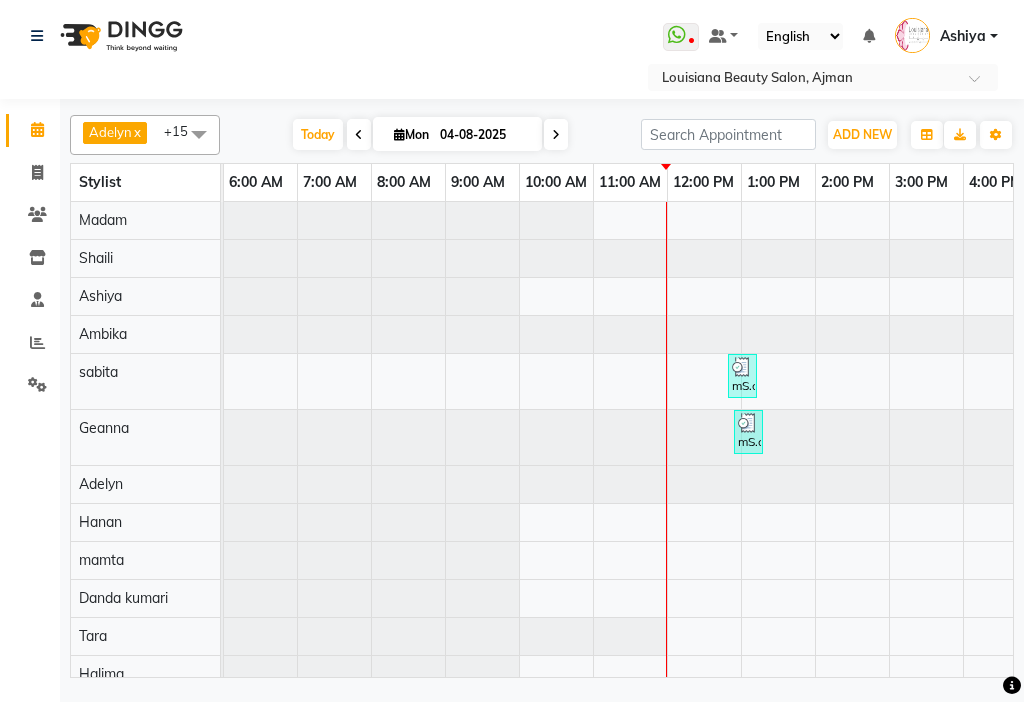 click on "mS.aLIYA, TK02, 12:50 PM-12:55 PM, Manicure  (المنكير) ([CURRENCY])" at bounding box center (742, 376) 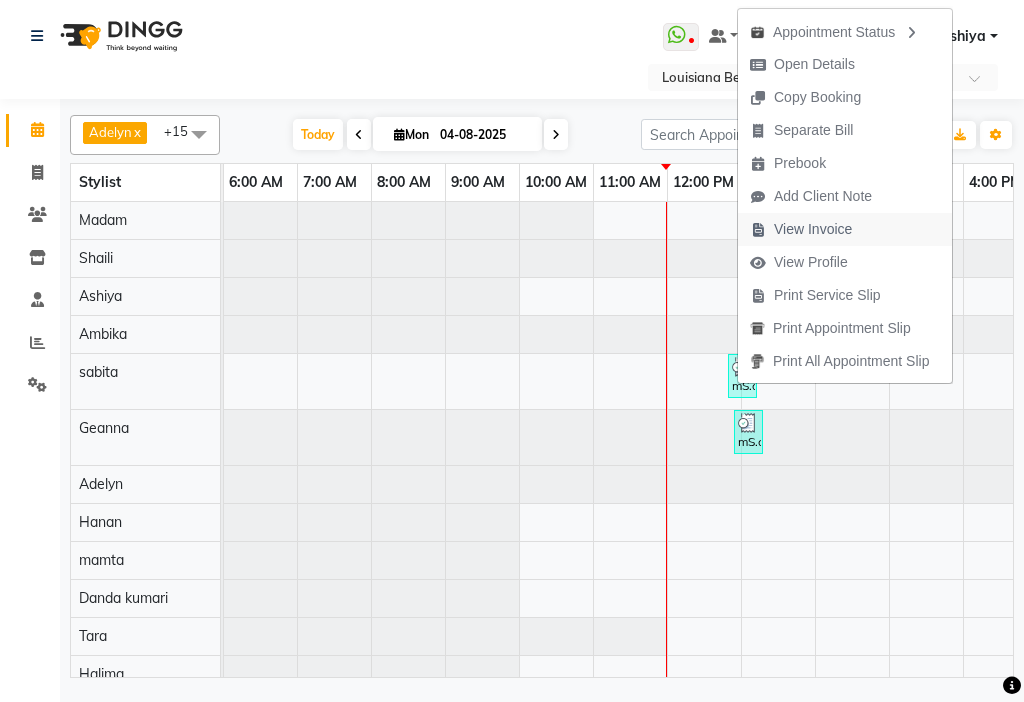 click on "View Invoice" at bounding box center (813, 229) 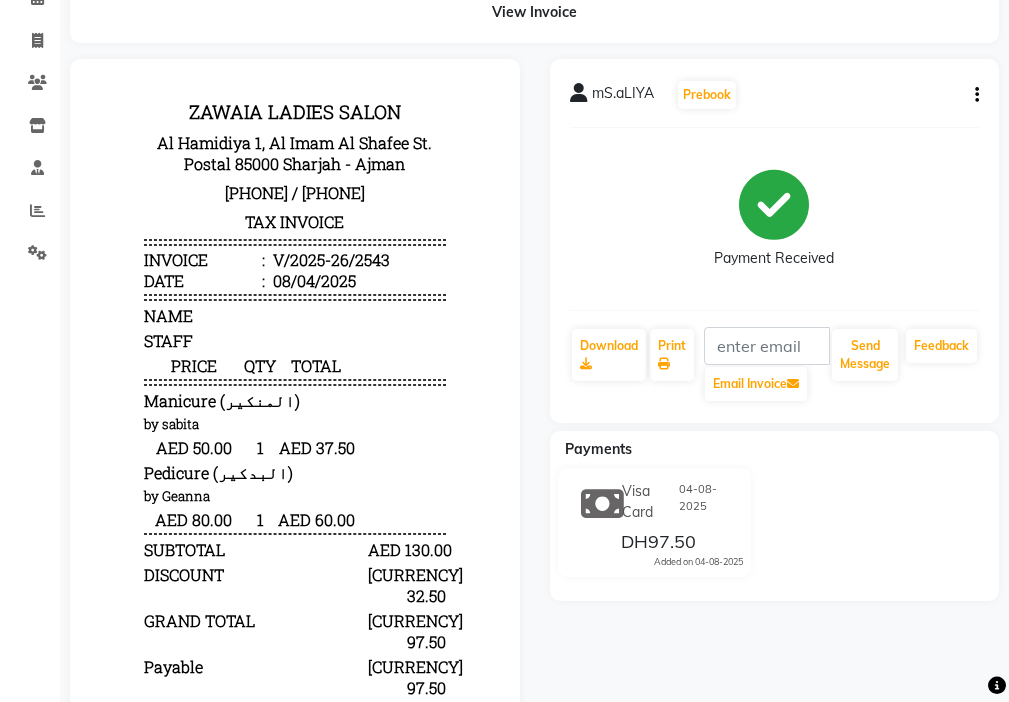 scroll, scrollTop: 0, scrollLeft: 0, axis: both 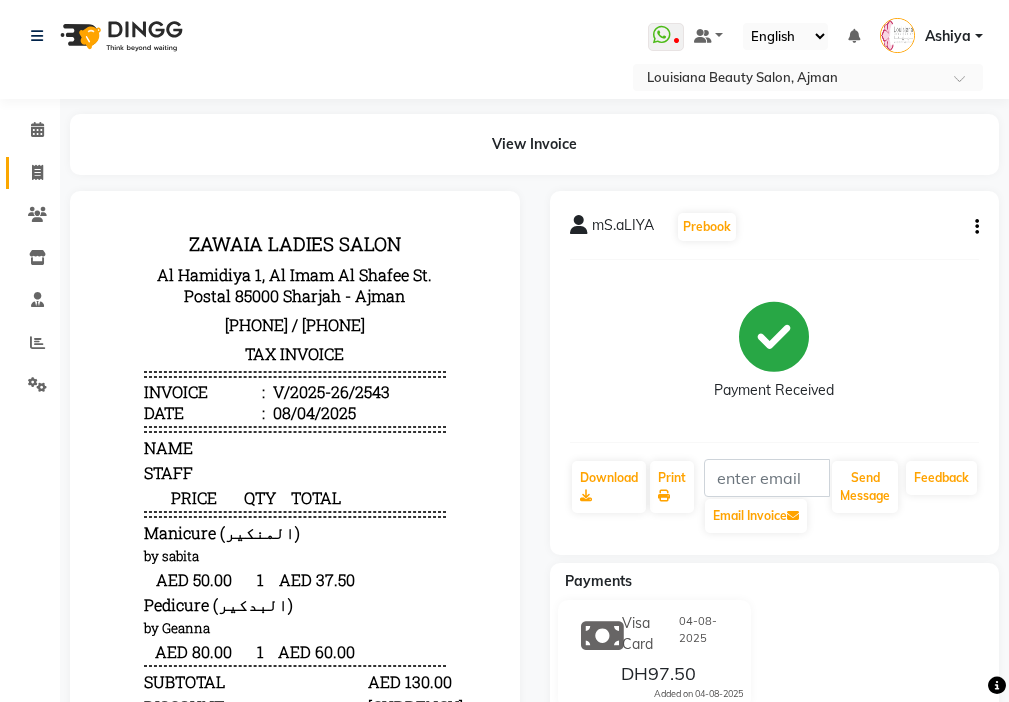 click 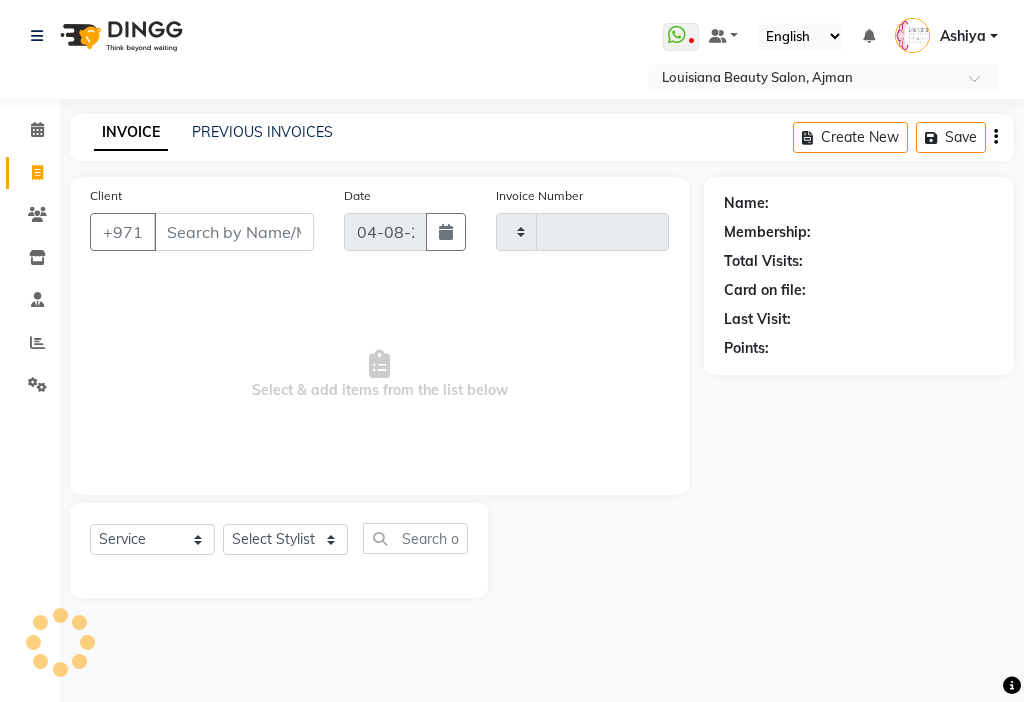type on "2544" 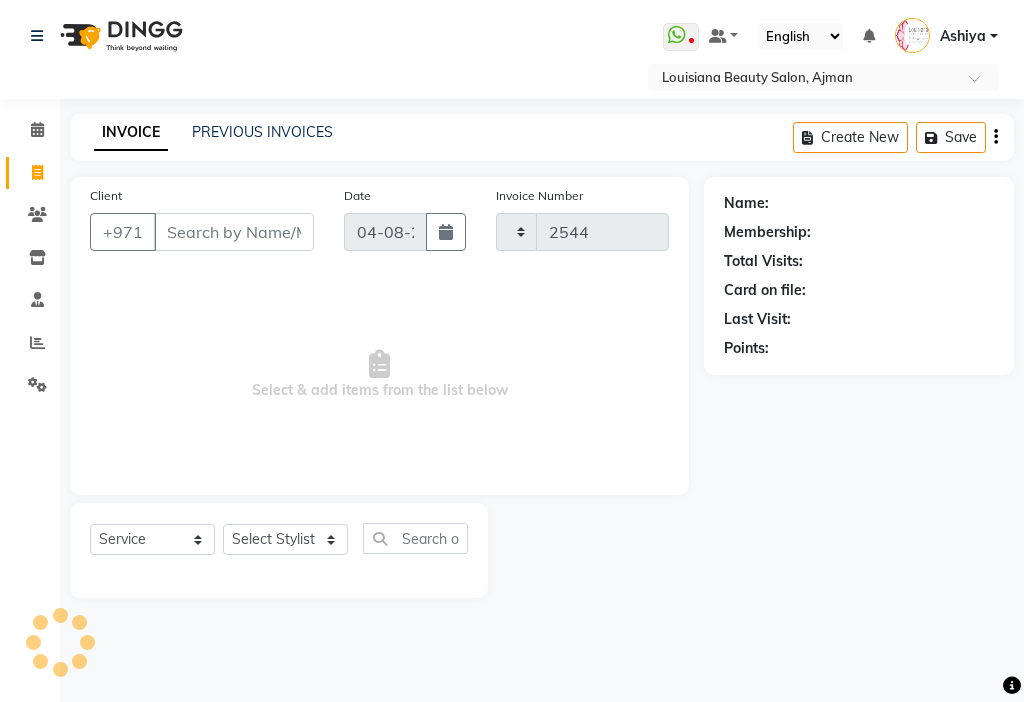 select on "637" 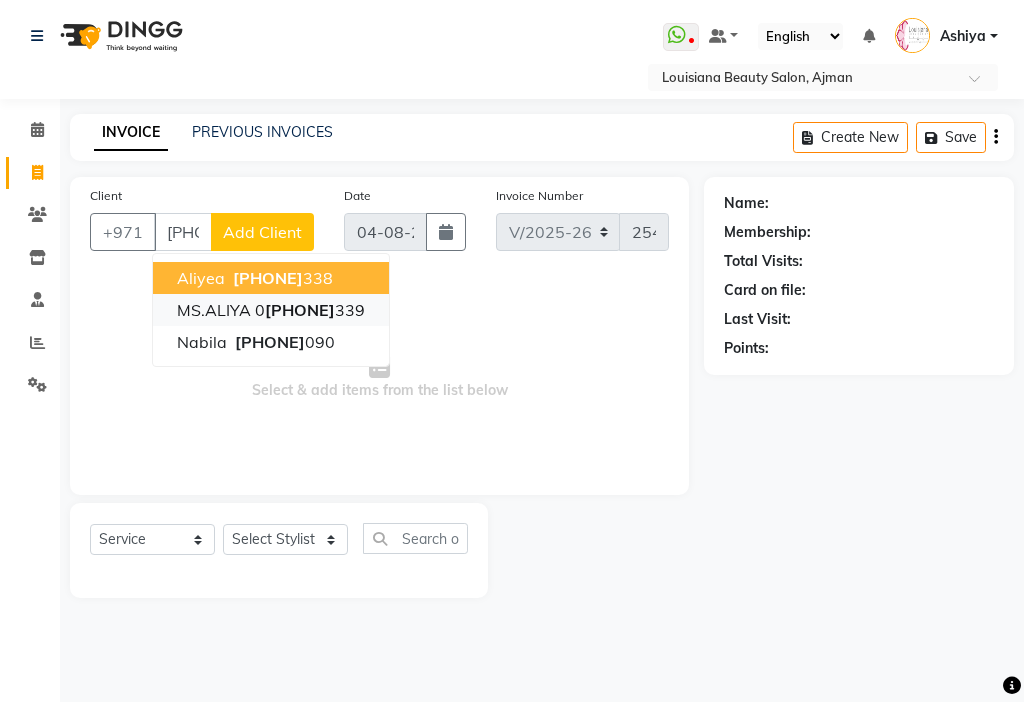 click on "mS.aLIYA  [PHONE]" at bounding box center (271, 310) 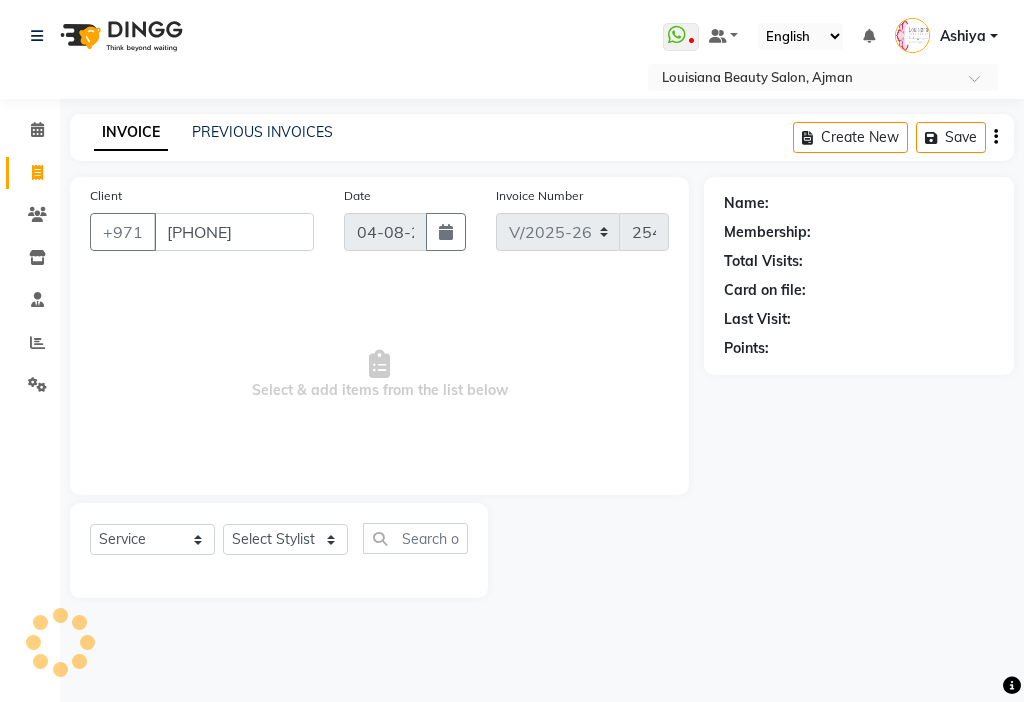 type on "[PHONE]" 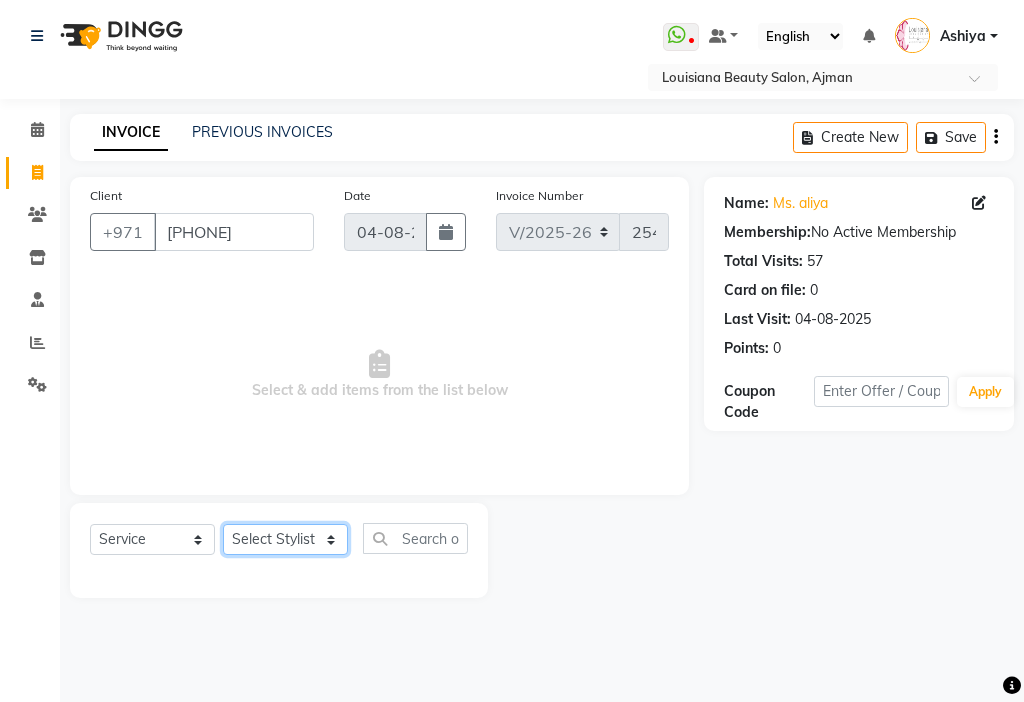 click on "Select Stylist Adelyn Ambika Anisha Ashiya Cashier Danda kumari Geanna Halima Hanan Kbina Madam mamta Parina sabita Sanket Gowda Shaili Tara Tigist" 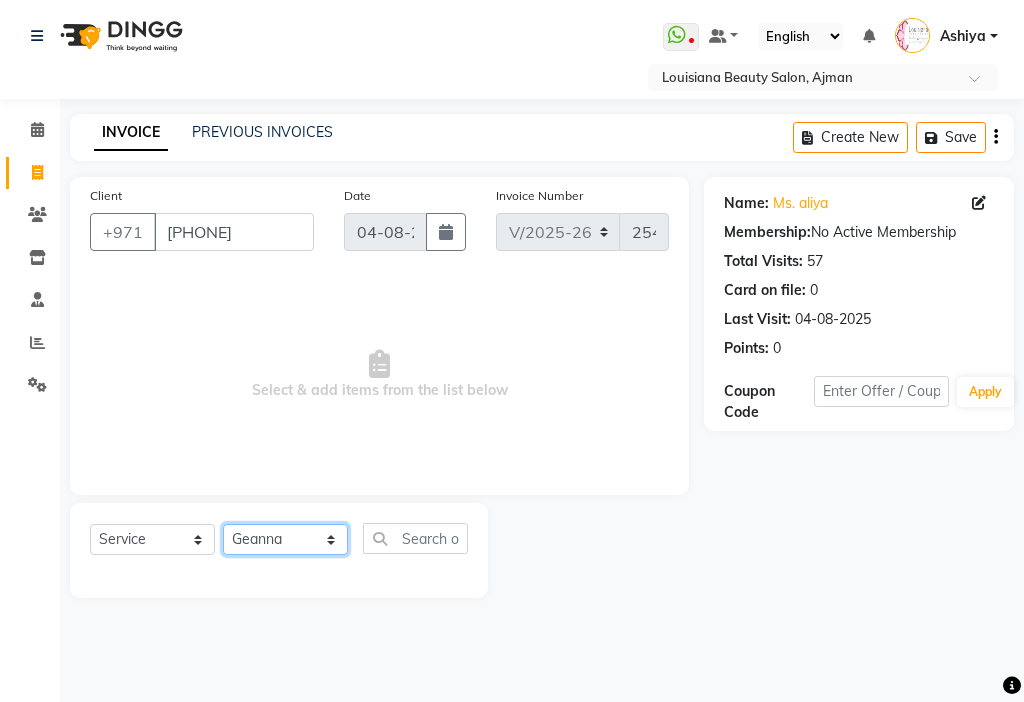 click on "Select Stylist Adelyn Ambika Anisha Ashiya Cashier Danda kumari Geanna Halima Hanan Kbina Madam mamta Parina sabita Sanket Gowda Shaili Tara Tigist" 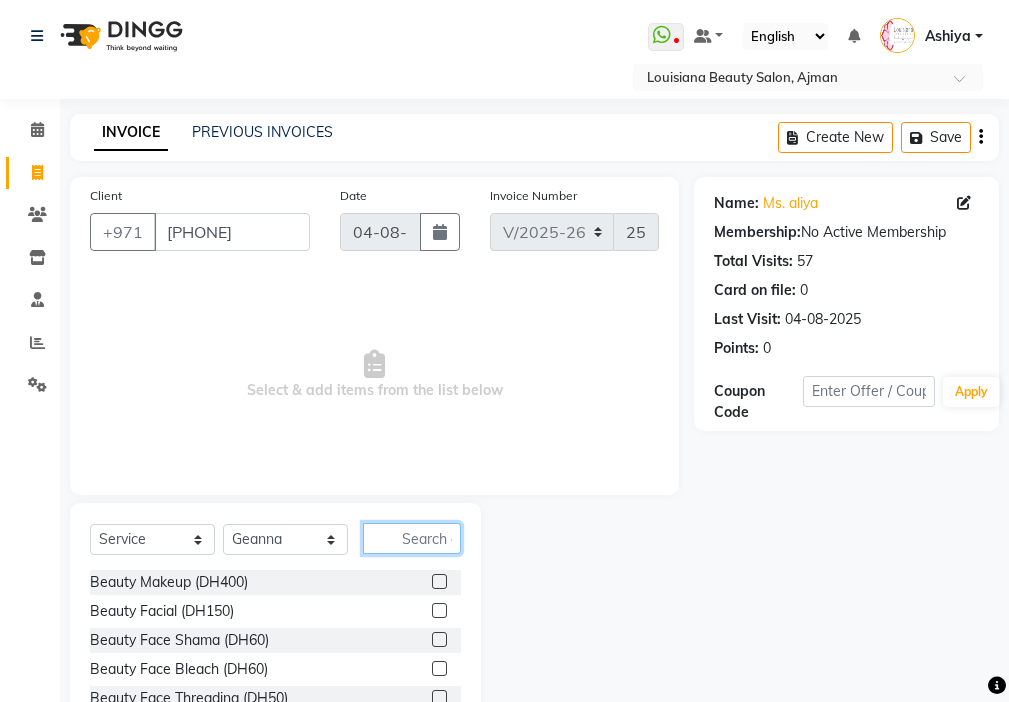 click 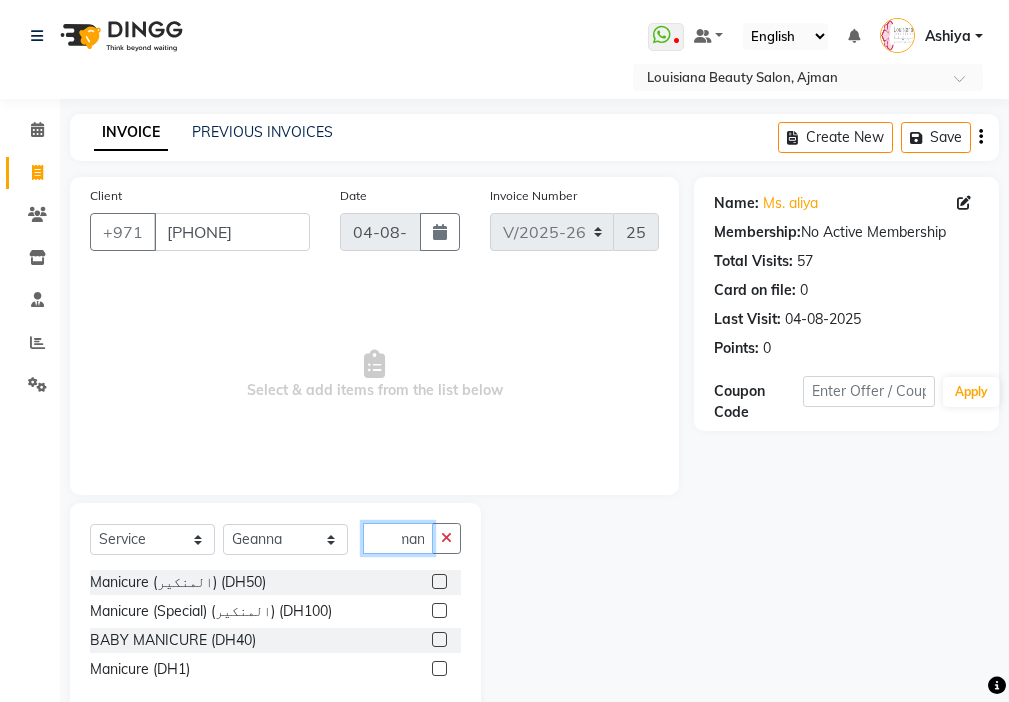 scroll, scrollTop: 0, scrollLeft: 9, axis: horizontal 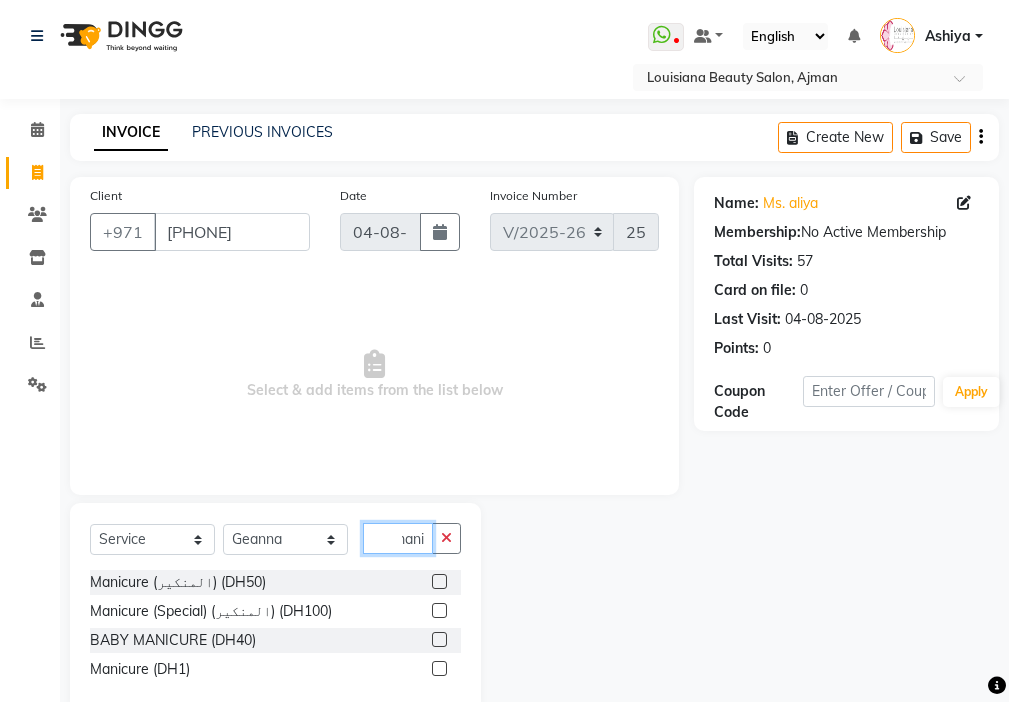 type on "mani" 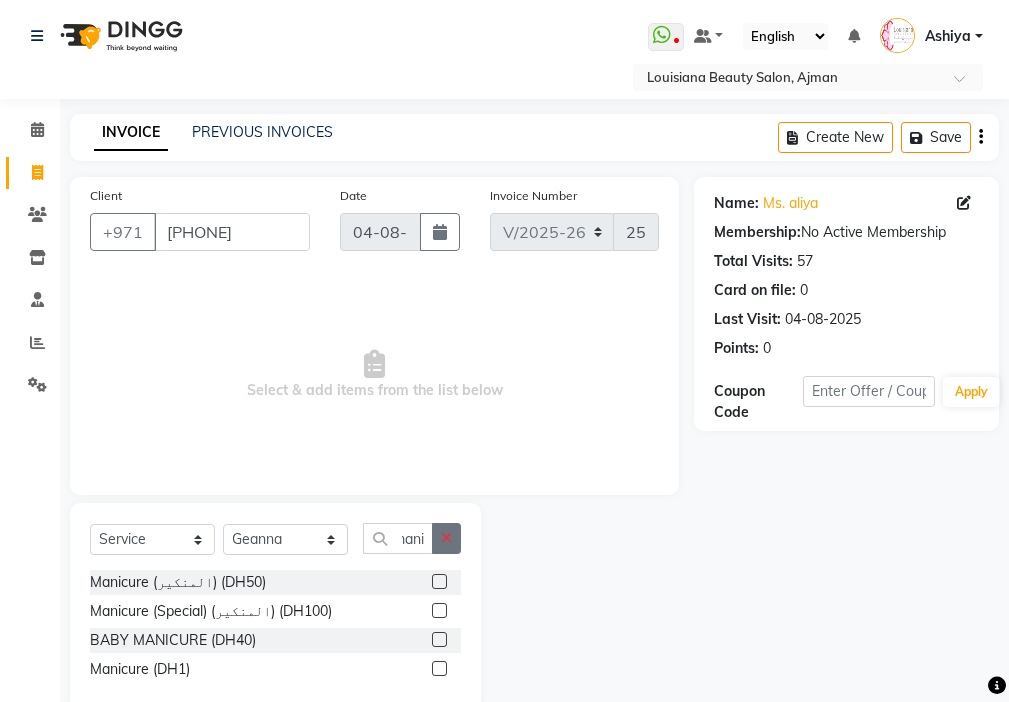 click 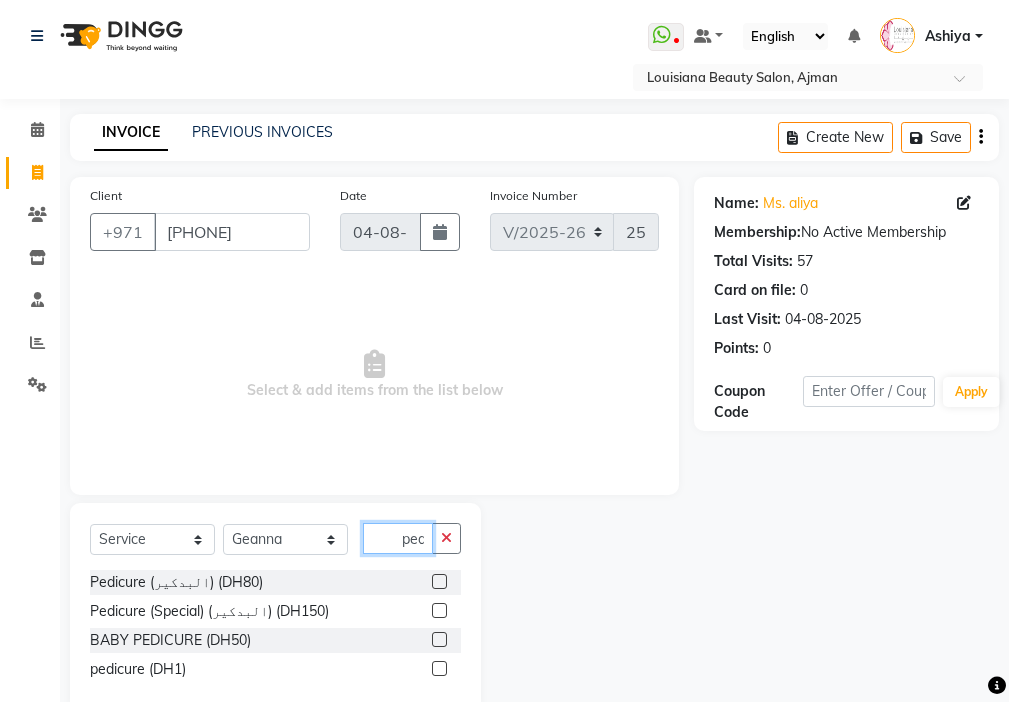 scroll, scrollTop: 0, scrollLeft: 4, axis: horizontal 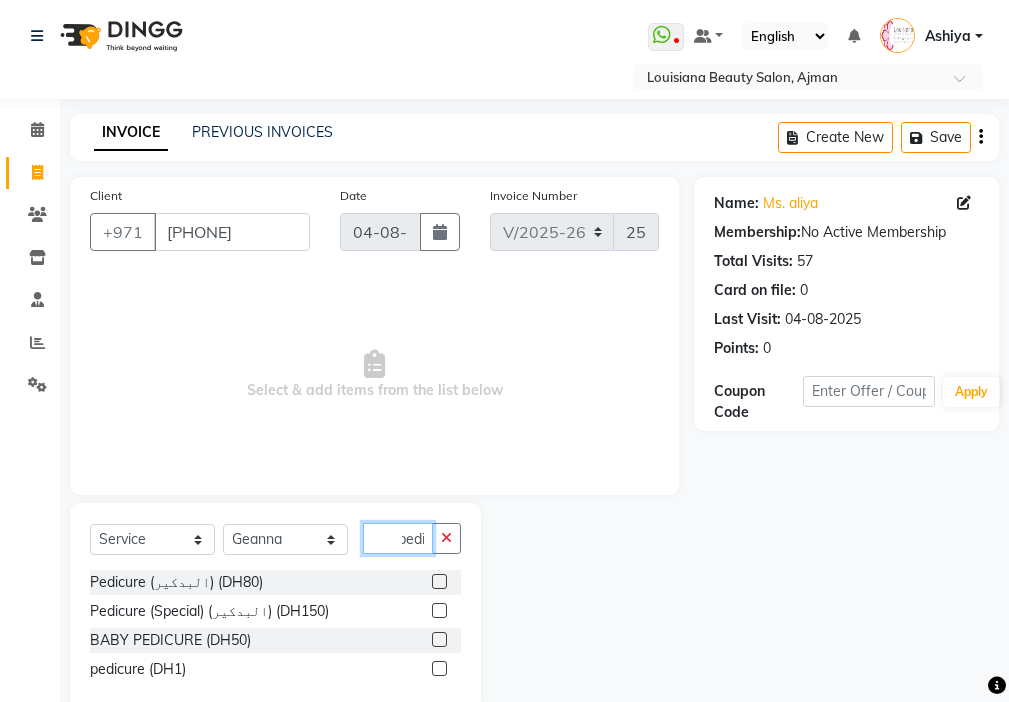 type on "pedi" 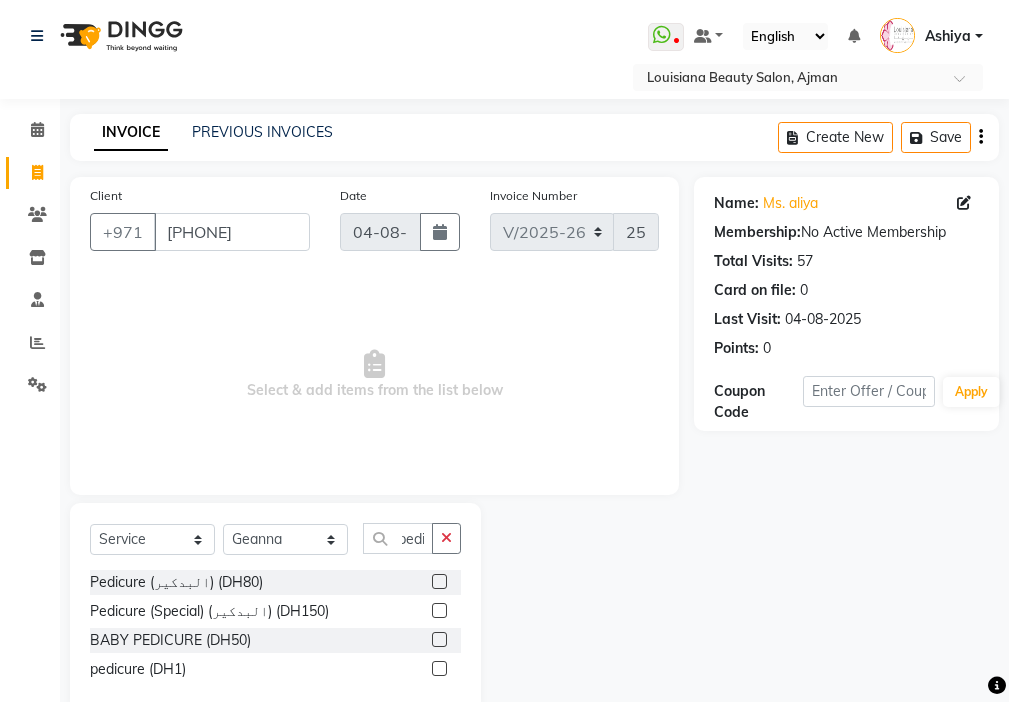 click 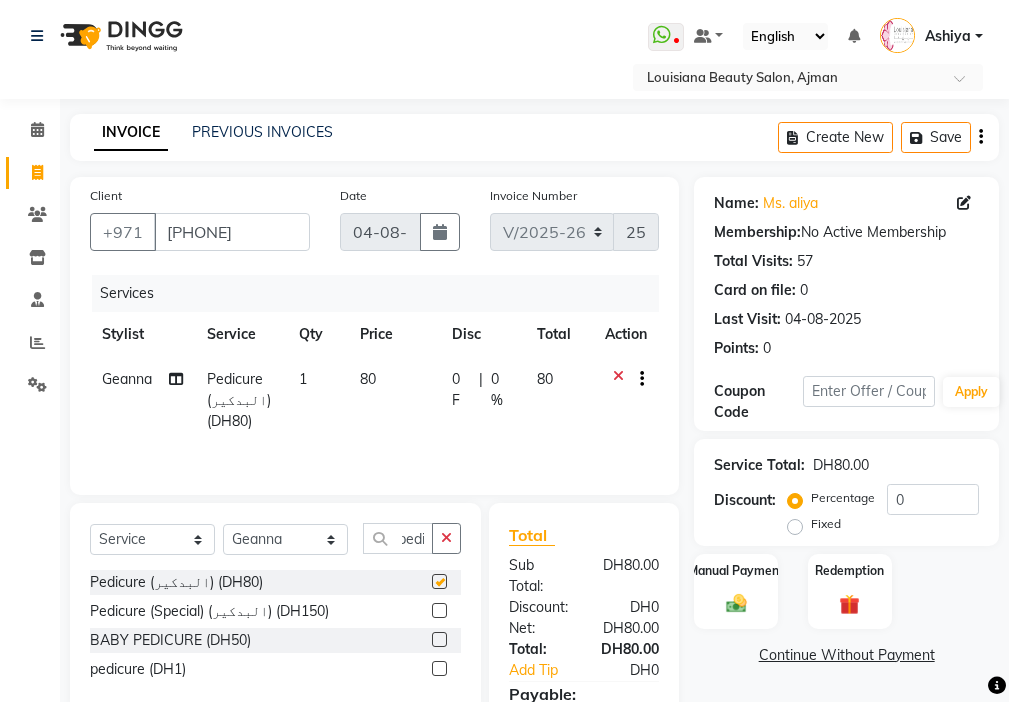 scroll, scrollTop: 0, scrollLeft: 0, axis: both 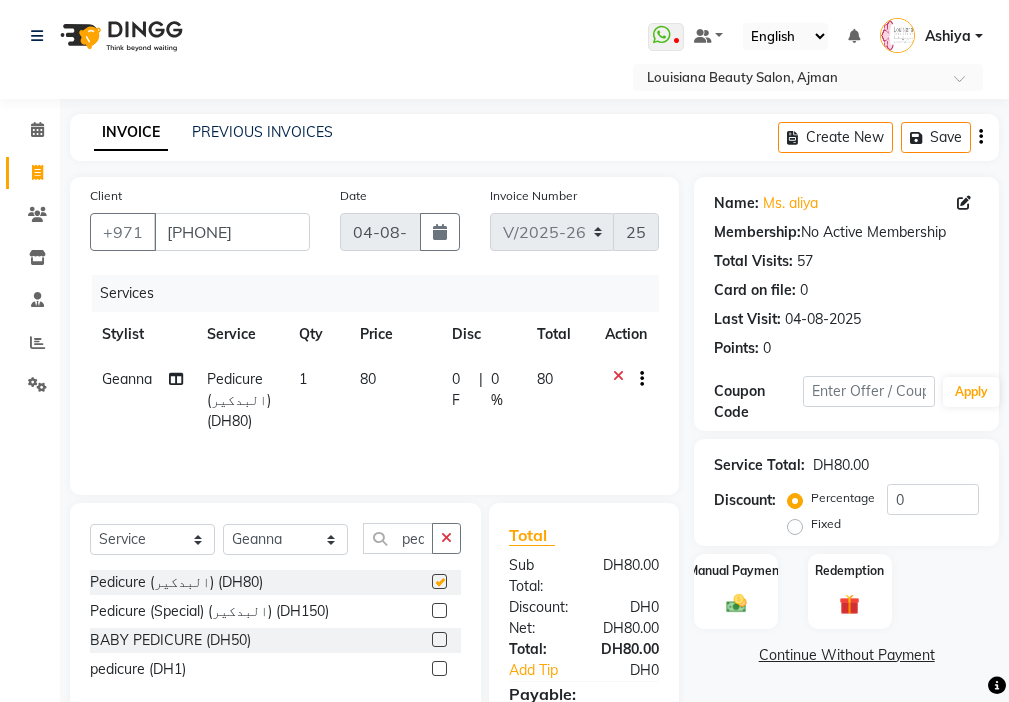 click on "80" 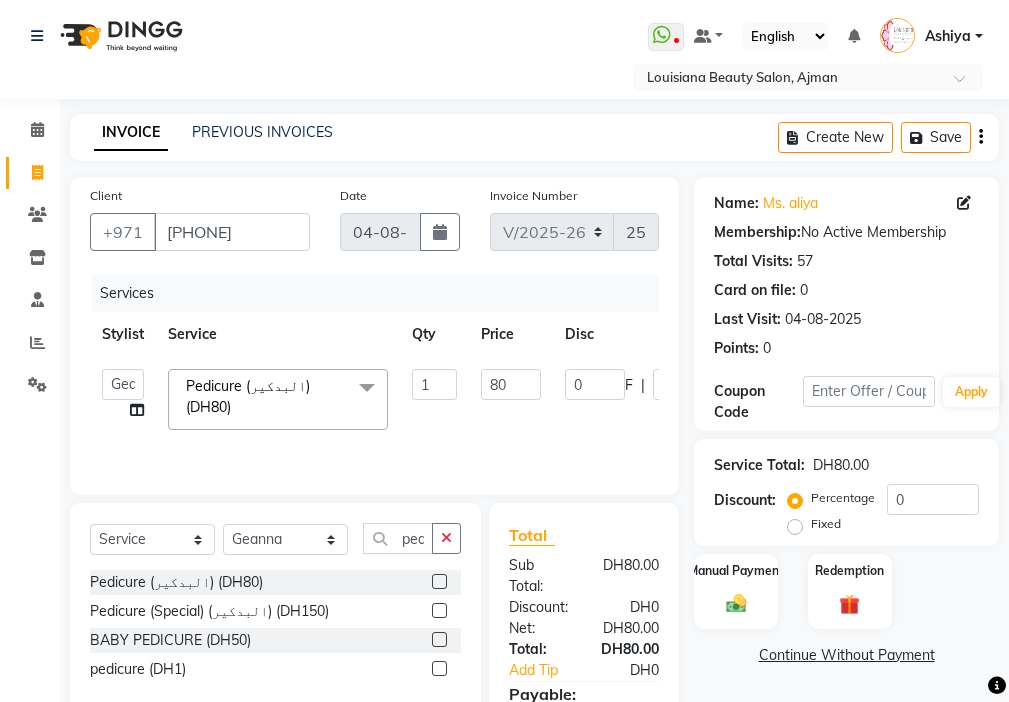 checkbox on "false" 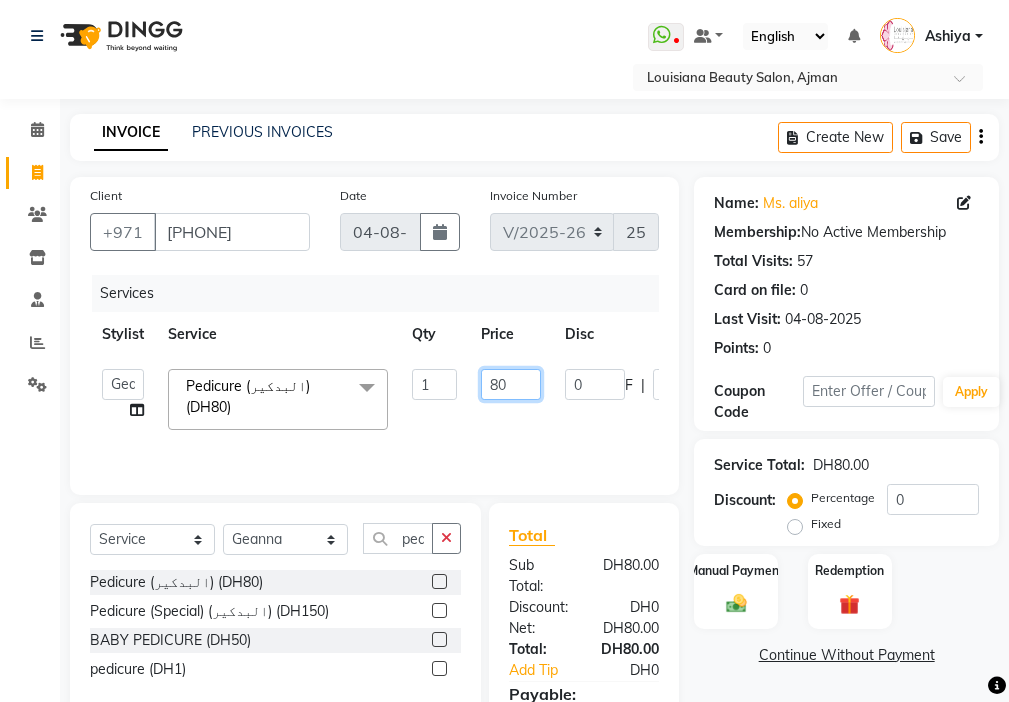 click on "80" 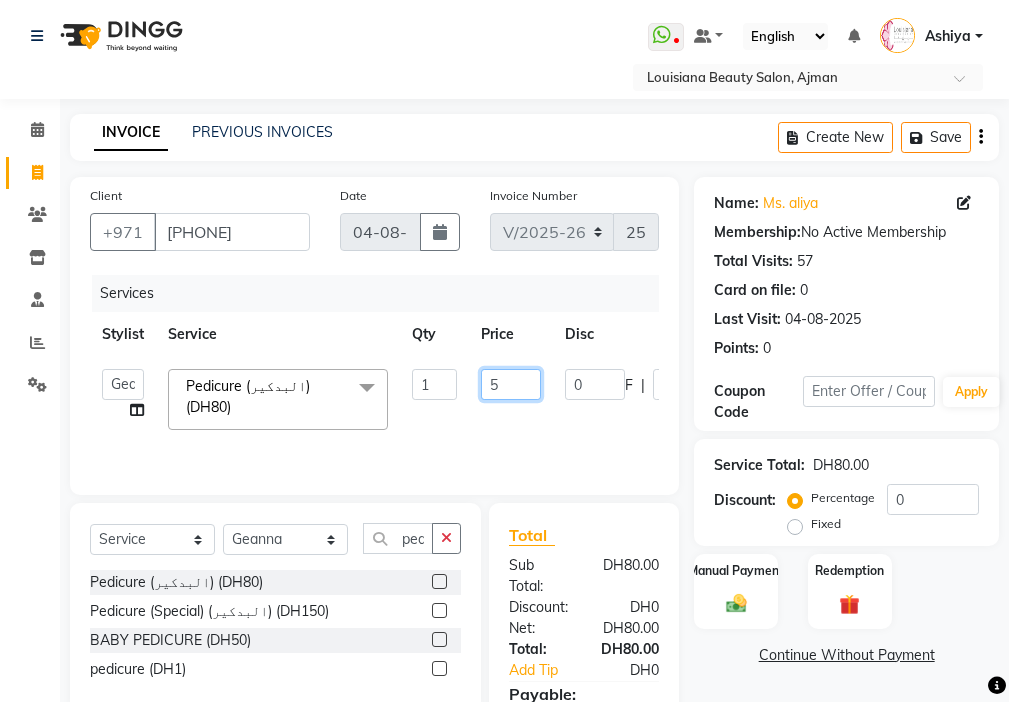 type on "50" 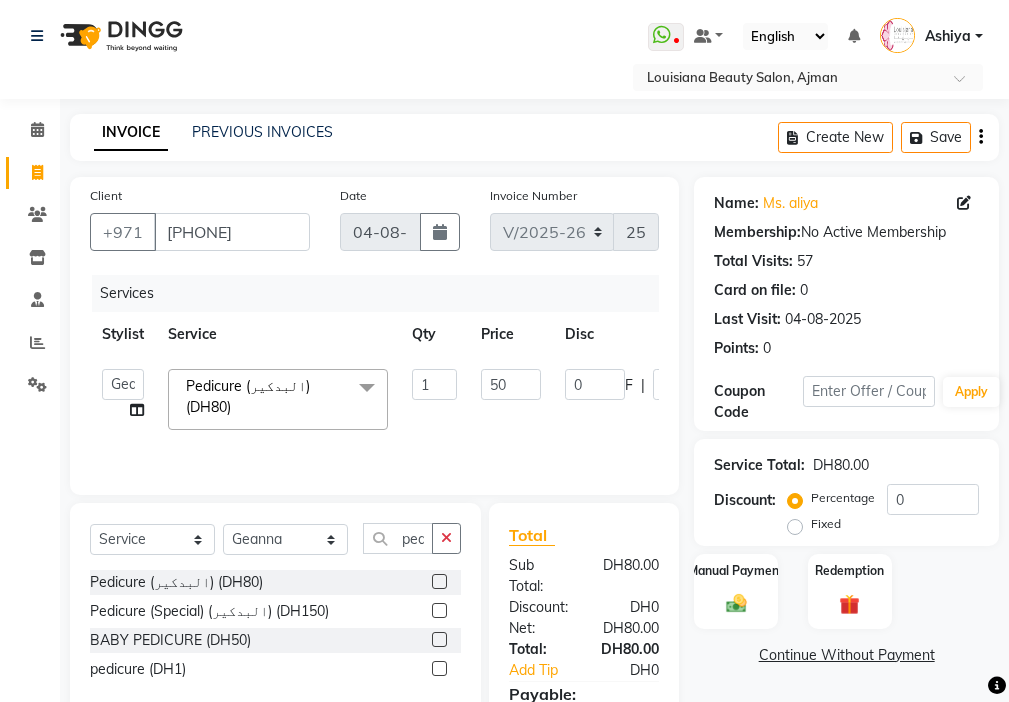 click on "Adelyn   Ambika   Anisha   Ashiya   Cashier   Danda kumari   Geanna   Halima   Hanan   Kbina   Madam   mamta   Parina   sabita   Sanket Gowda   Shaili   Tara   Tigist  Pedicure (البدكير) ([CURRENCY]) x Beauty Makeup ([CURRENCY]) Beauty Facial ([CURRENCY]) Beauty Face Shama ([CURRENCY]) Beauty Face Bleach ([CURRENCY]) Beauty Face Threading ([CURRENCY]) Beauty Upper Lips Bleach ([CURRENCY]) Forhead Waxing ([CURRENCY]) Nose Waxing ([CURRENCY]) Upper Lip Waxing ([CURRENCY]) Hand Waxing Full ([CURRENCY]) Beauty Eyelashes Adhesive ([CURRENCY]) Beauty Eye Makeup ([CURRENCY]) Beauty Hand Henna (حناء اليد) ([CURRENCY]) Beauty Legs Henna(حناء الرجل) ([CURRENCY]) paraffin wax hand ([CURRENCY]) paraffin  wax leg  ([CURRENCY]) chin threading ([CURRENCY]) Extra Pin ([CURRENCY]) ROOT HALF DYE ([CURRENCY]) Beauty Gasha ([CURRENCY]) Baby Start ([CURRENCY]) Rinceage  ([CURRENCY]) Enercose ([CURRENCY]) Rosemary ([CURRENCY]) Filler ([CURRENCY]) Sedar ([CURRENCY]) photo ([CURRENCY]) Al mashat ([CURRENCY]) Half leg Waxing (شمع نصف الرجل) ([CURRENCY]) Half Hand Waxing (شمع اليدين) ([CURRENCY]) Under Arms Waxing (شمع الابط) ([CURRENCY]) SCRUB LEG ([CURRENCY]) 1 50 0 F" 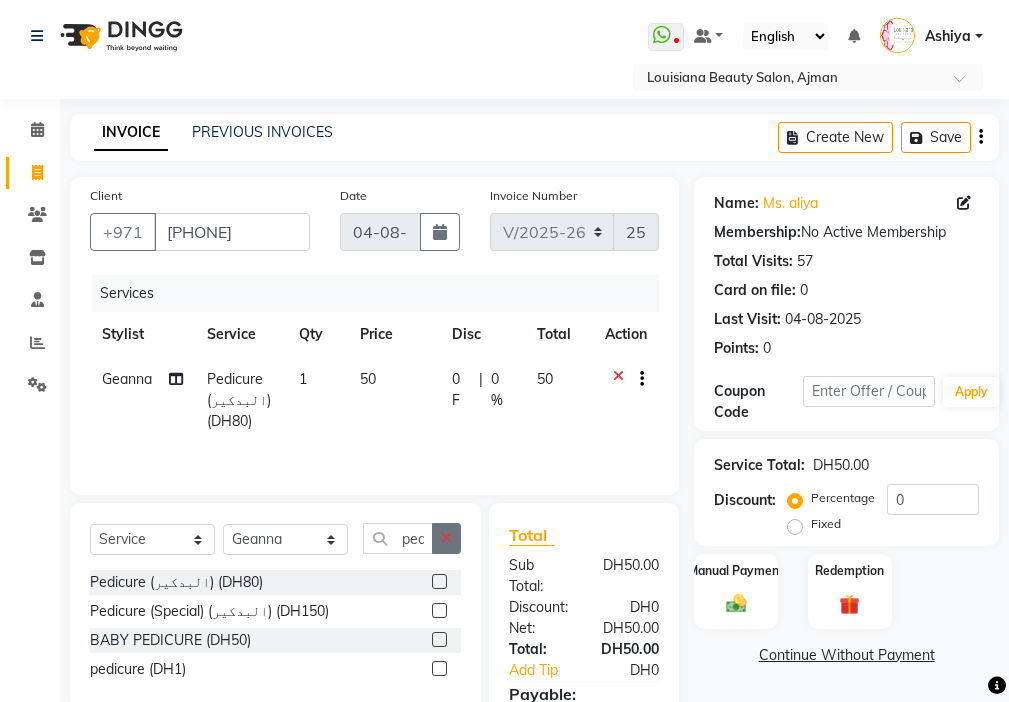 click 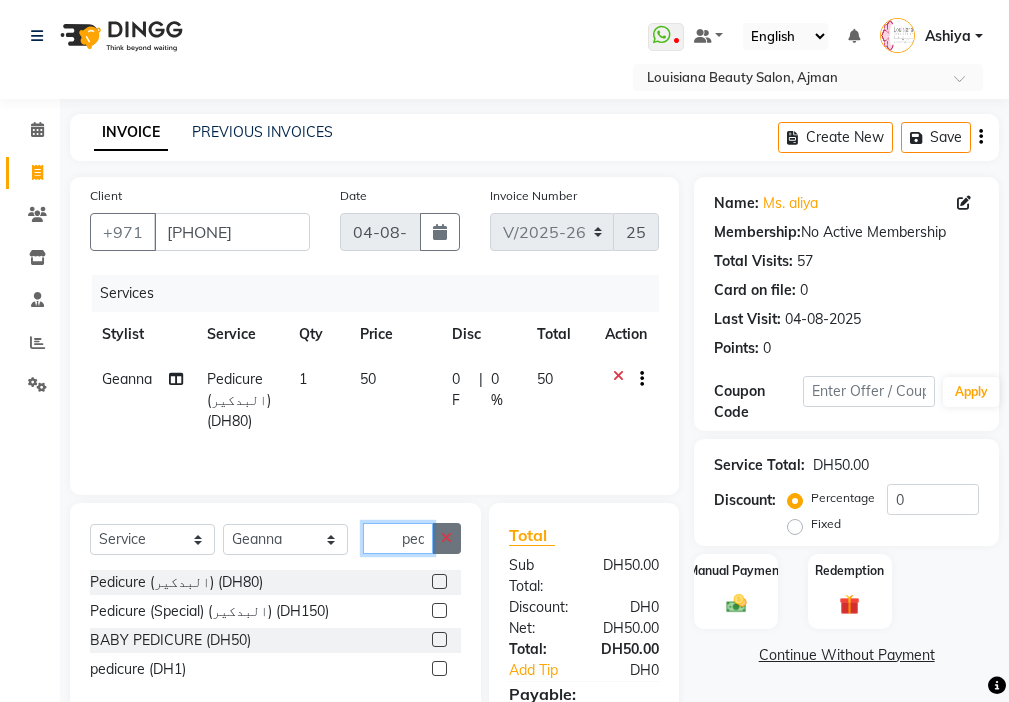 type 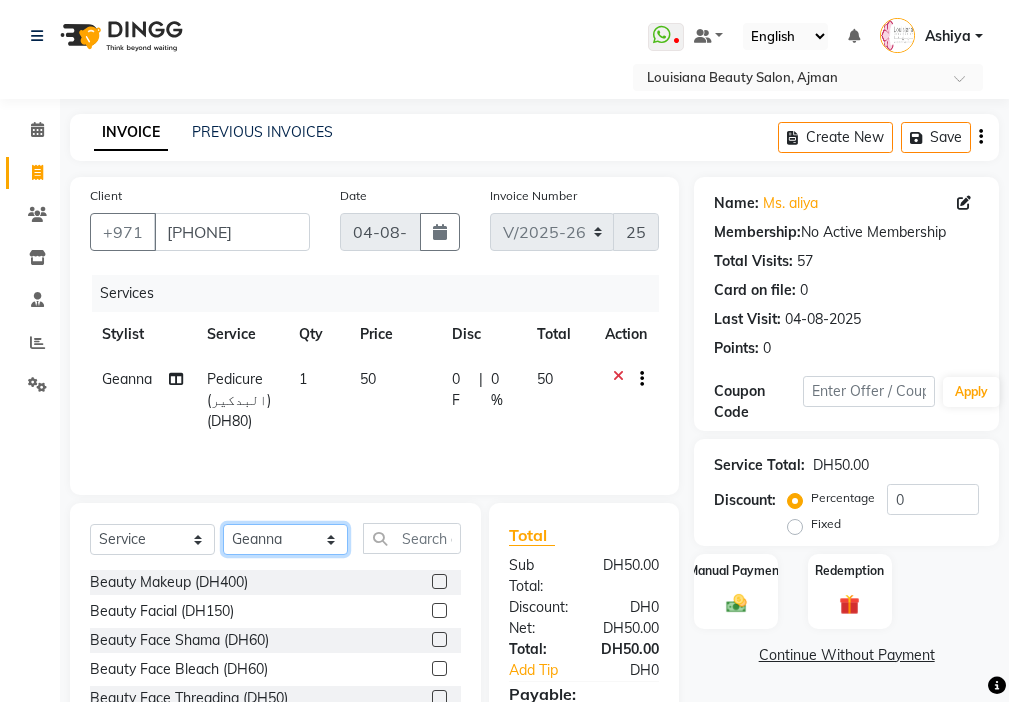 click on "Select Stylist Adelyn Ambika Anisha Ashiya Cashier Danda kumari Geanna Halima Hanan Kbina Madam mamta Parina sabita Sanket Gowda Shaili Tara Tigist" 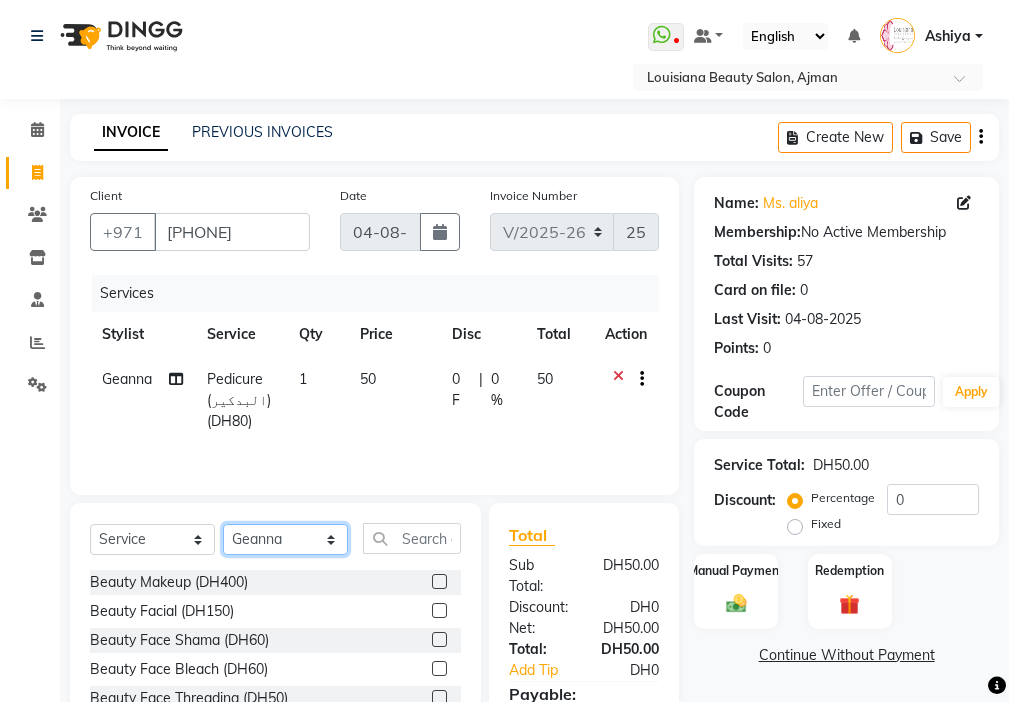 select on "48084" 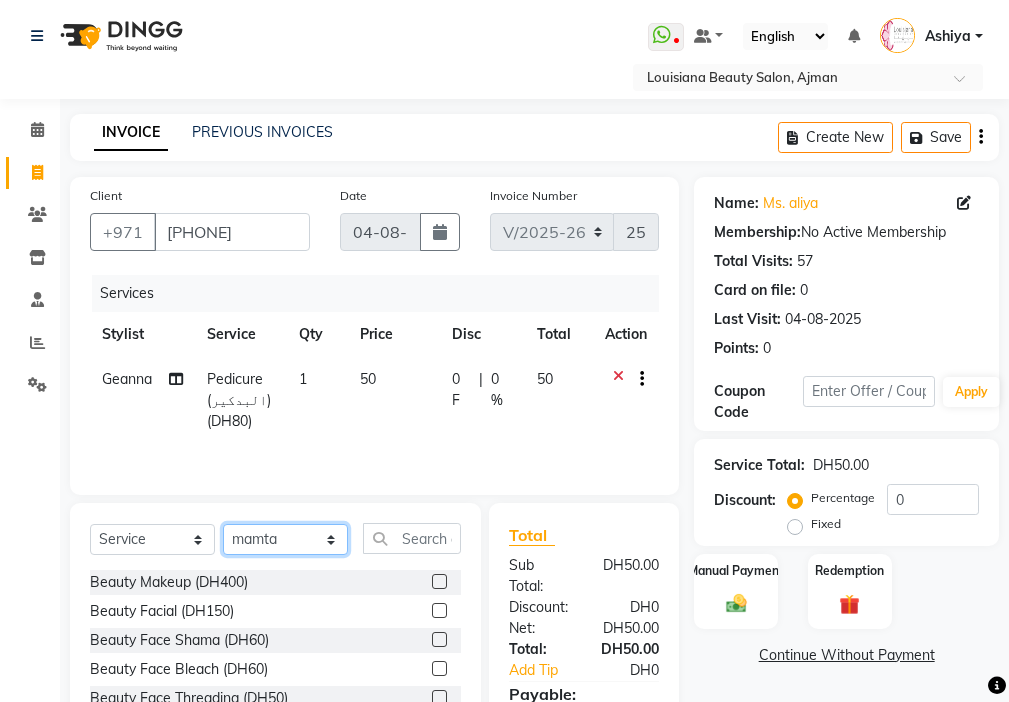 click on "Select Stylist Adelyn Ambika Anisha Ashiya Cashier Danda kumari Geanna Halima Hanan Kbina Madam mamta Parina sabita Sanket Gowda Shaili Tara Tigist" 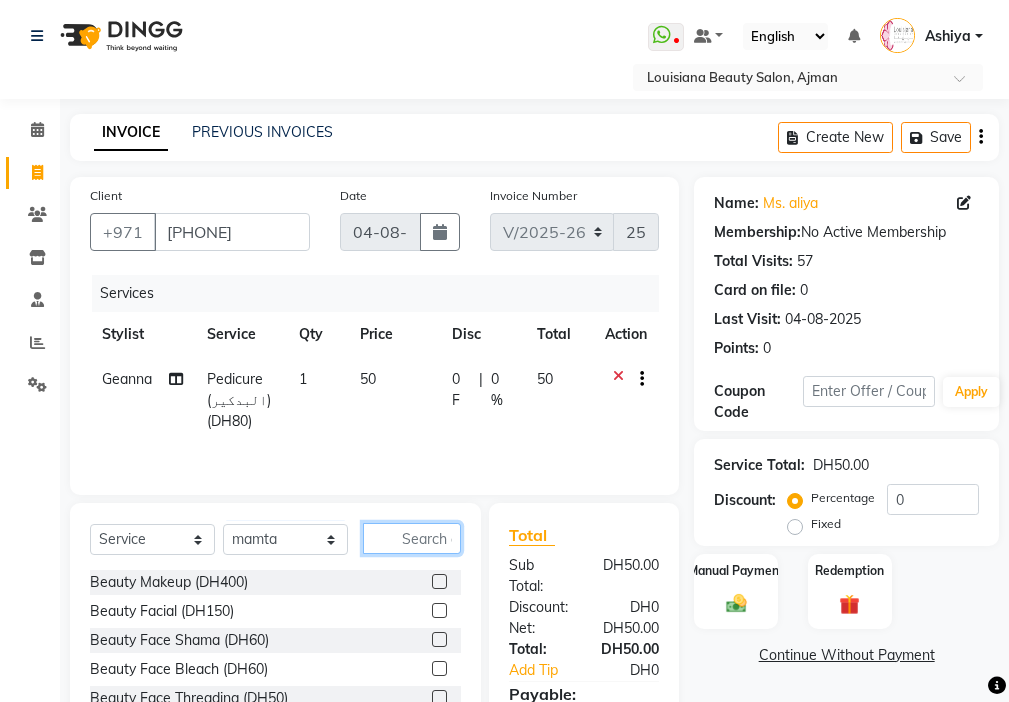 click 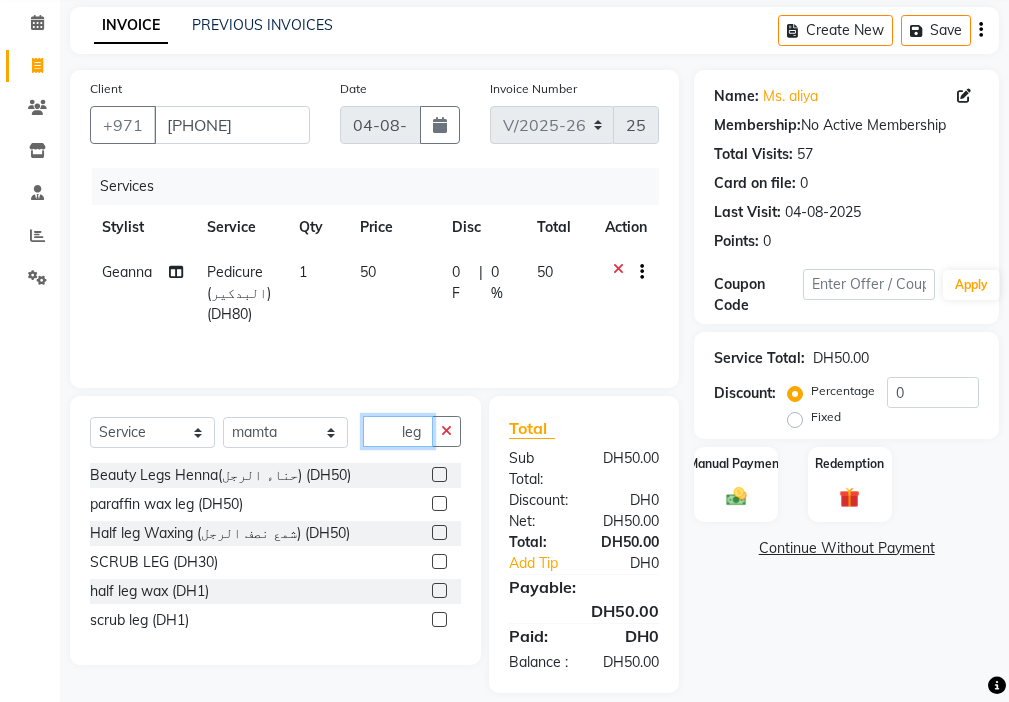 scroll, scrollTop: 117, scrollLeft: 0, axis: vertical 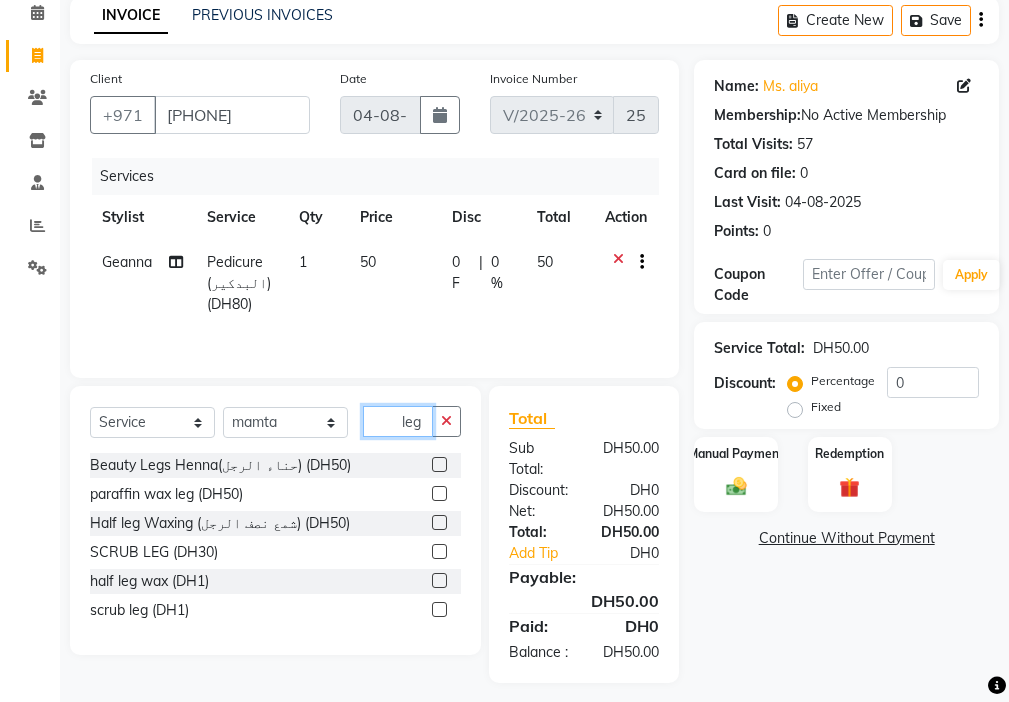 type on "leg" 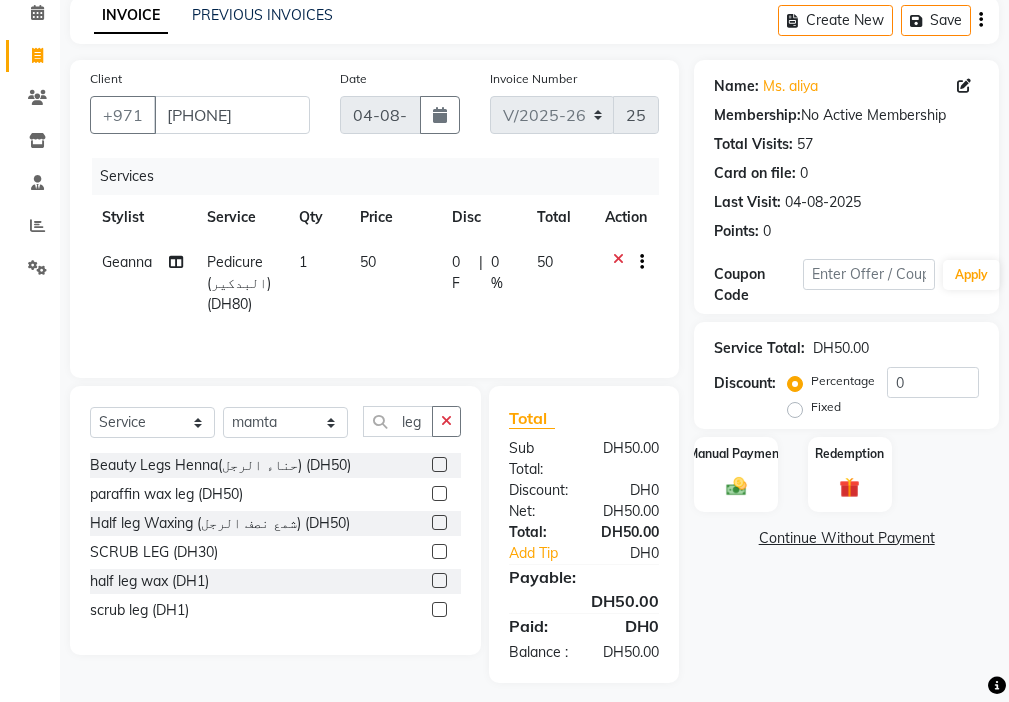 click 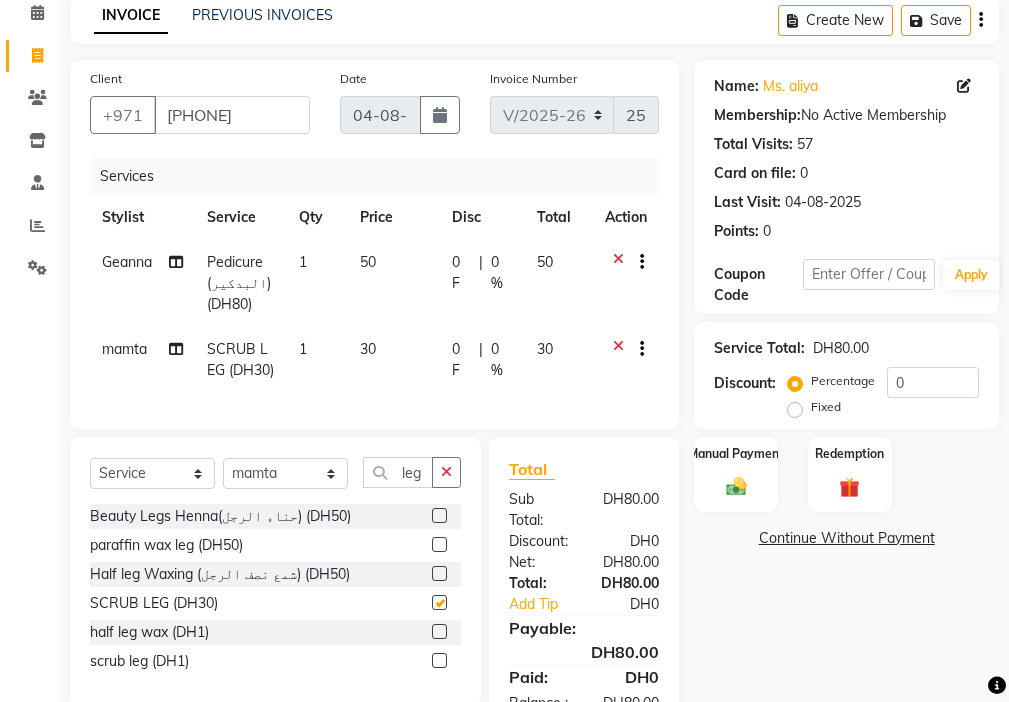 checkbox on "false" 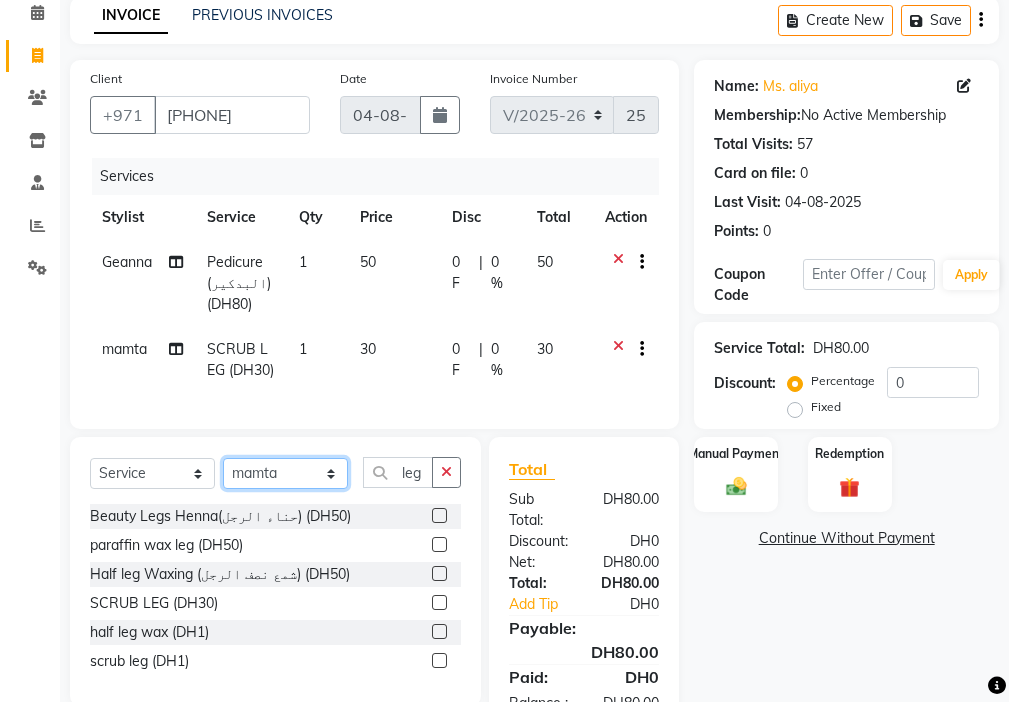 click on "Select Stylist Adelyn Ambika Anisha Ashiya Cashier Danda kumari Geanna Halima Hanan Kbina Madam mamta Parina sabita Sanket Gowda Shaili Tara Tigist" 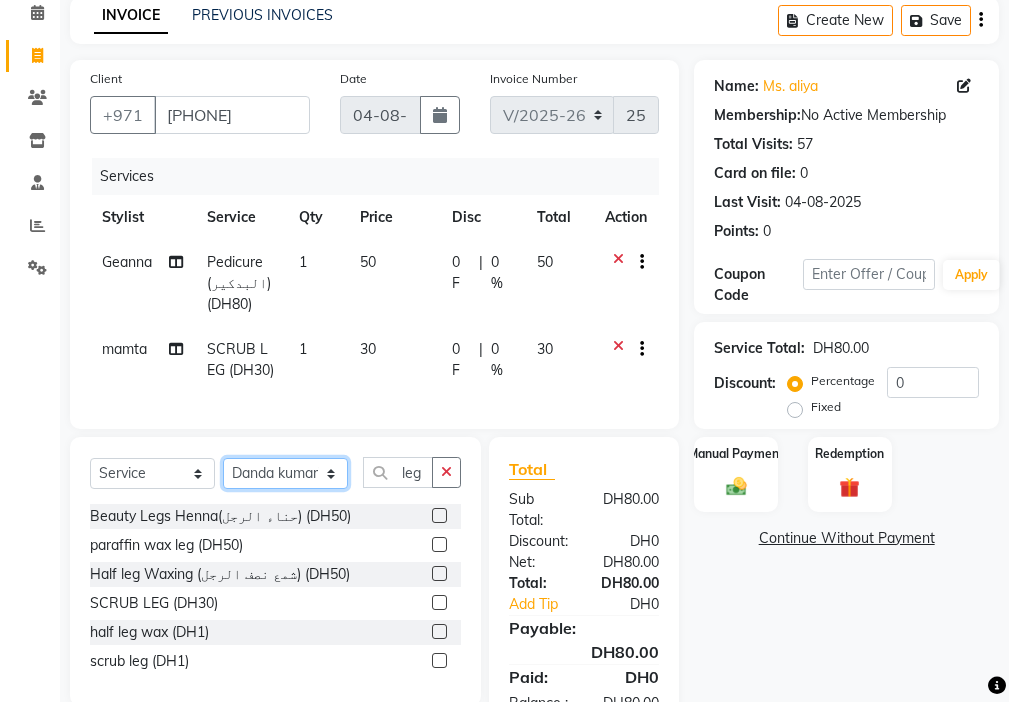 click on "Select Stylist Adelyn Ambika Anisha Ashiya Cashier Danda kumari Geanna Halima Hanan Kbina Madam mamta Parina sabita Sanket Gowda Shaili Tara Tigist" 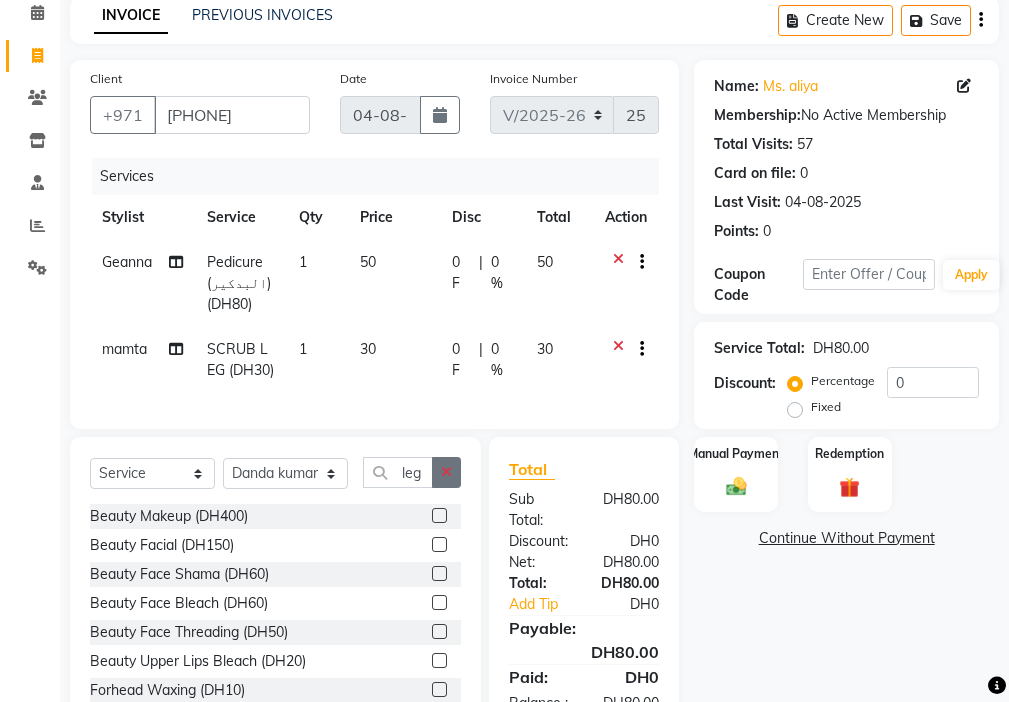 click 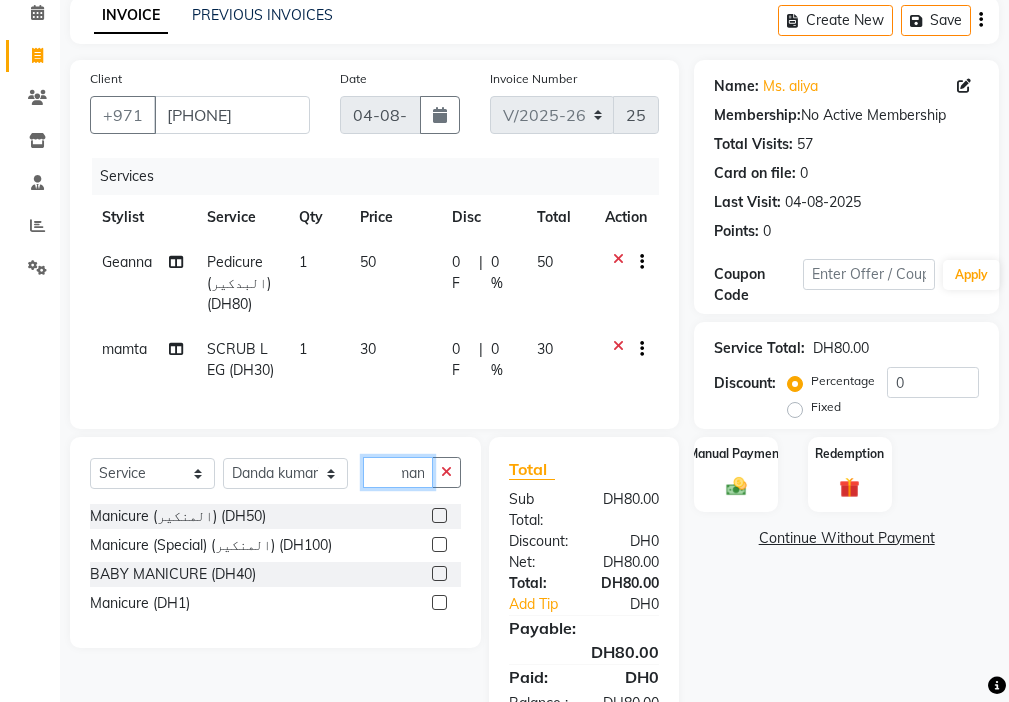 scroll, scrollTop: 0, scrollLeft: 9, axis: horizontal 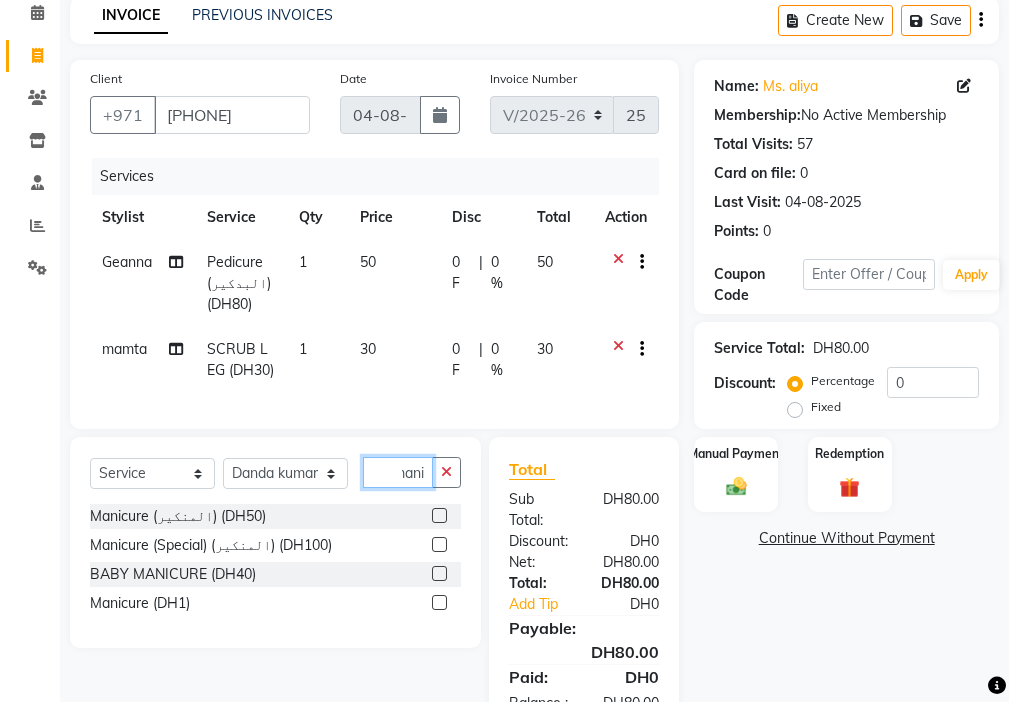 type on "mani" 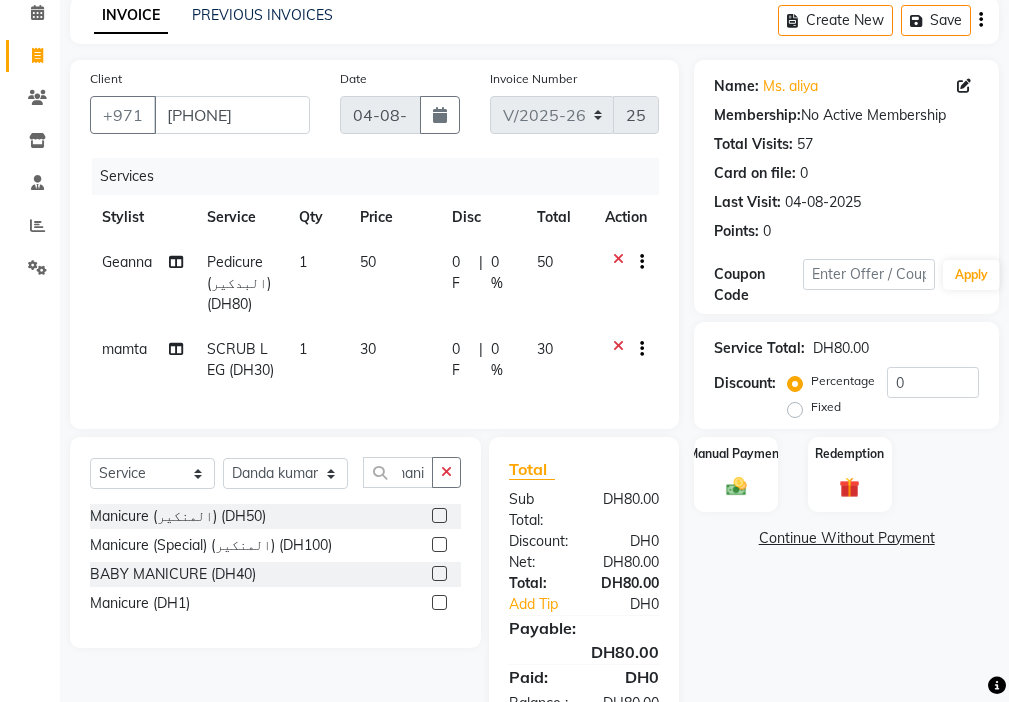 click 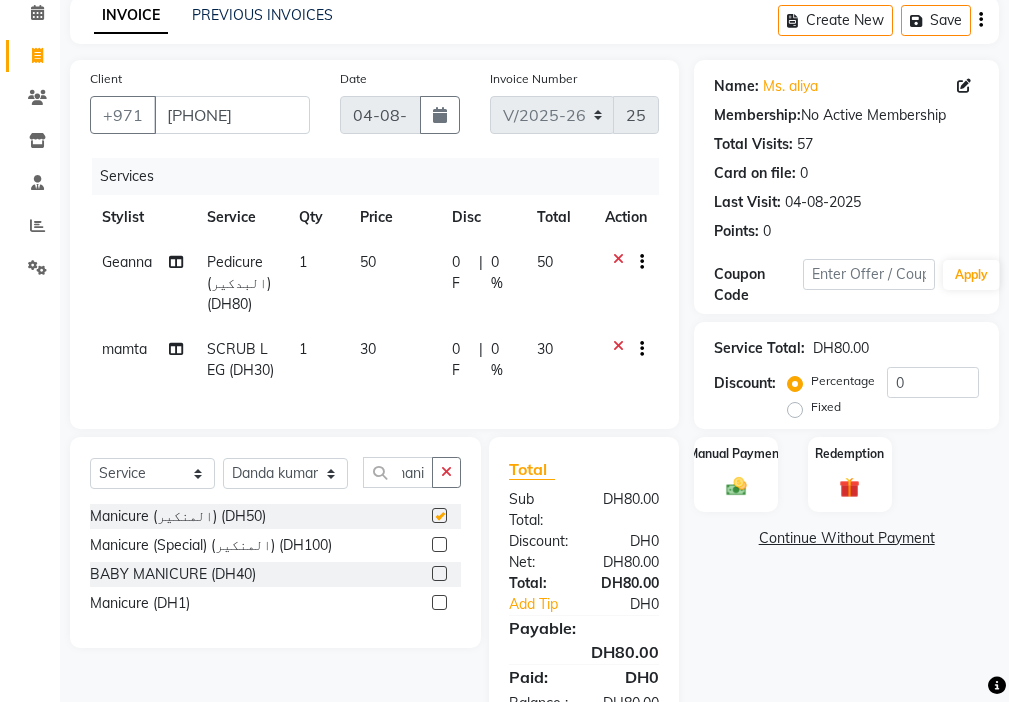 scroll, scrollTop: 0, scrollLeft: 0, axis: both 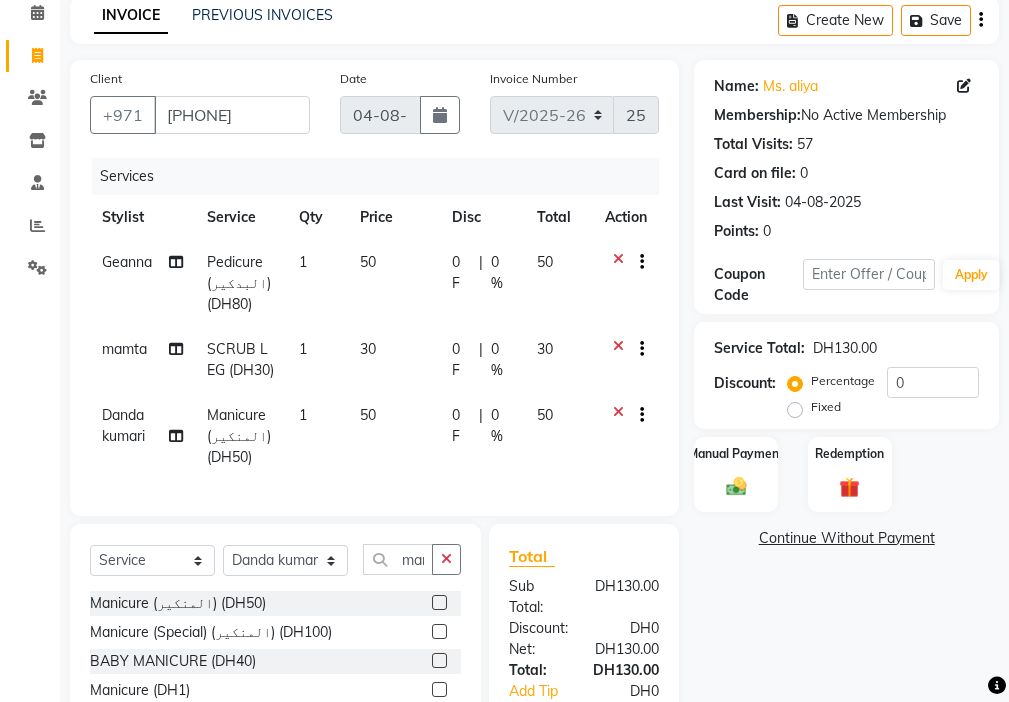 checkbox on "false" 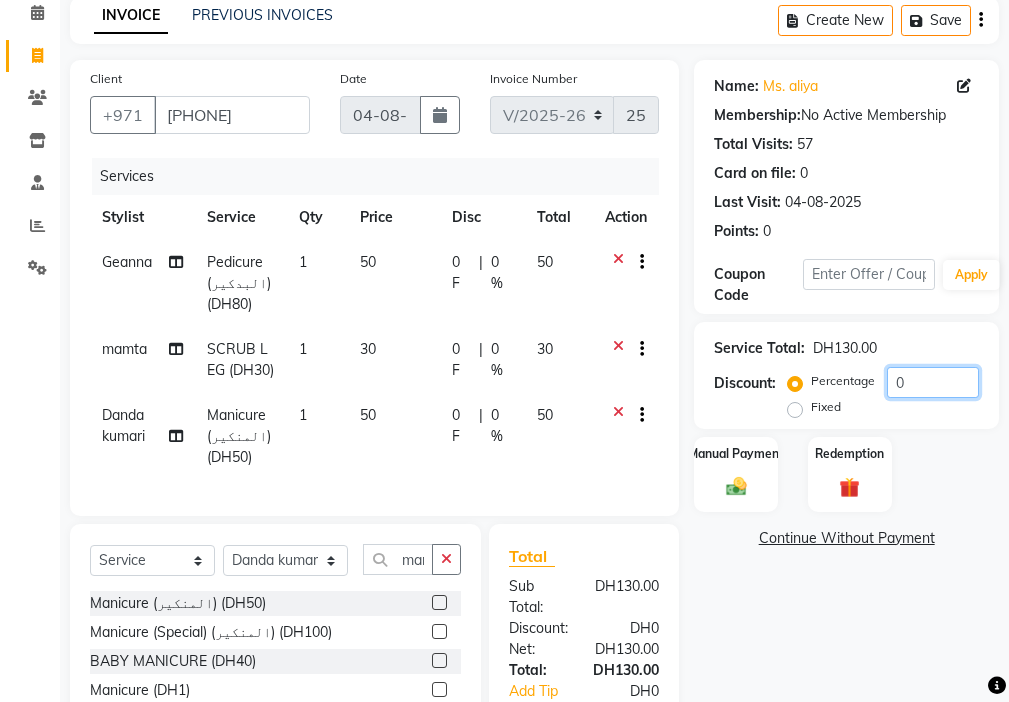 click on "0" 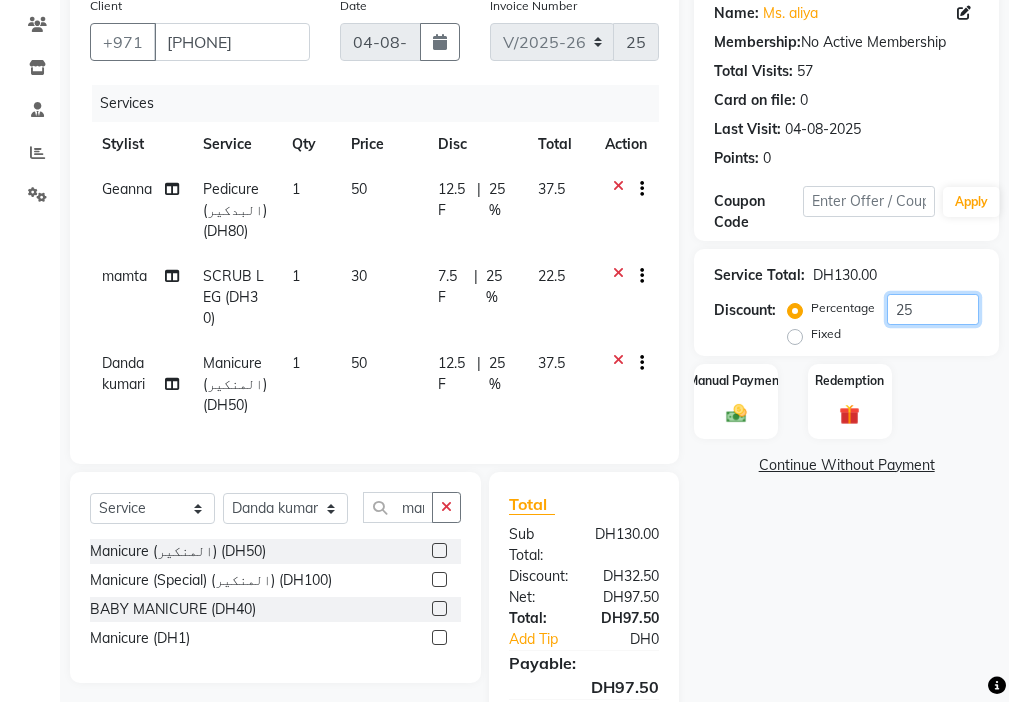 scroll, scrollTop: 323, scrollLeft: 0, axis: vertical 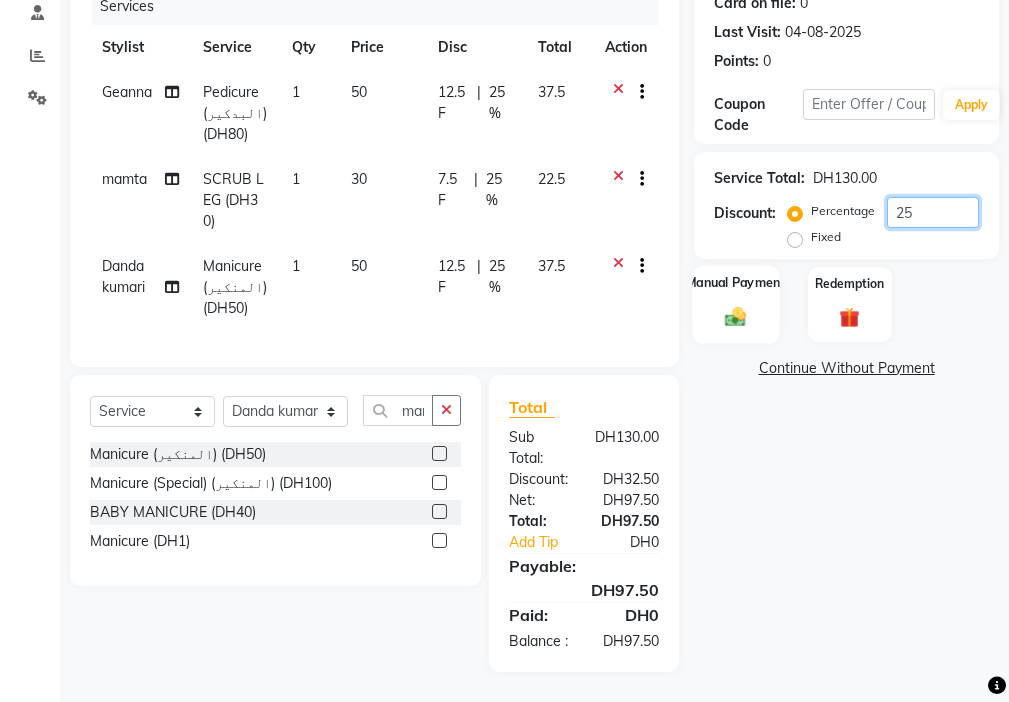 type on "25" 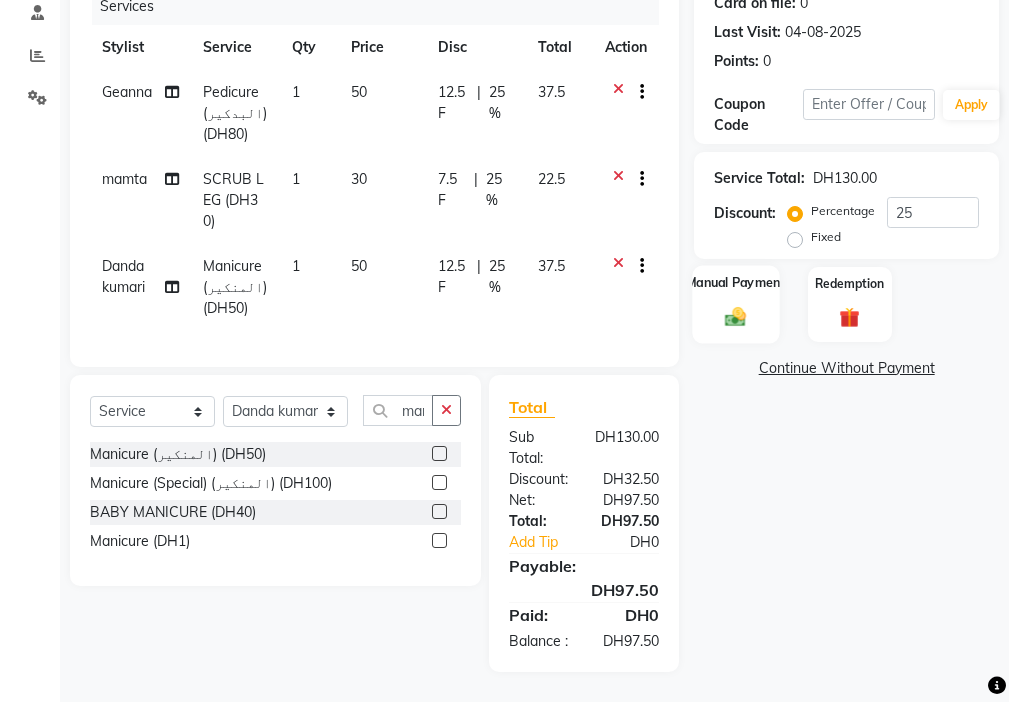 click on "Manual Payment" 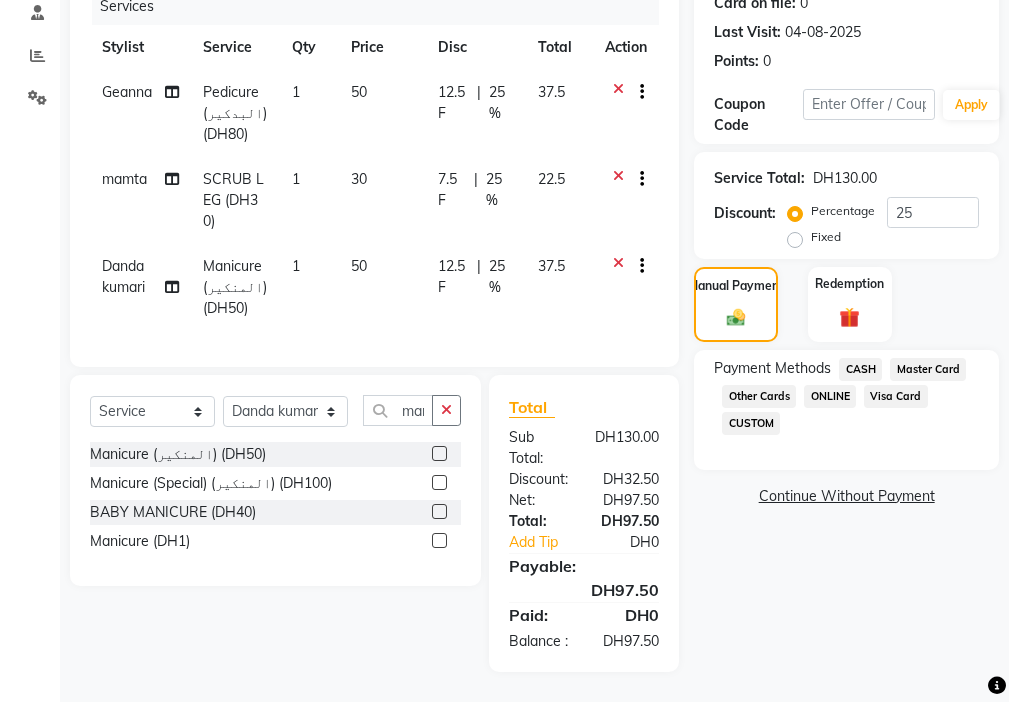 click on "CASH" 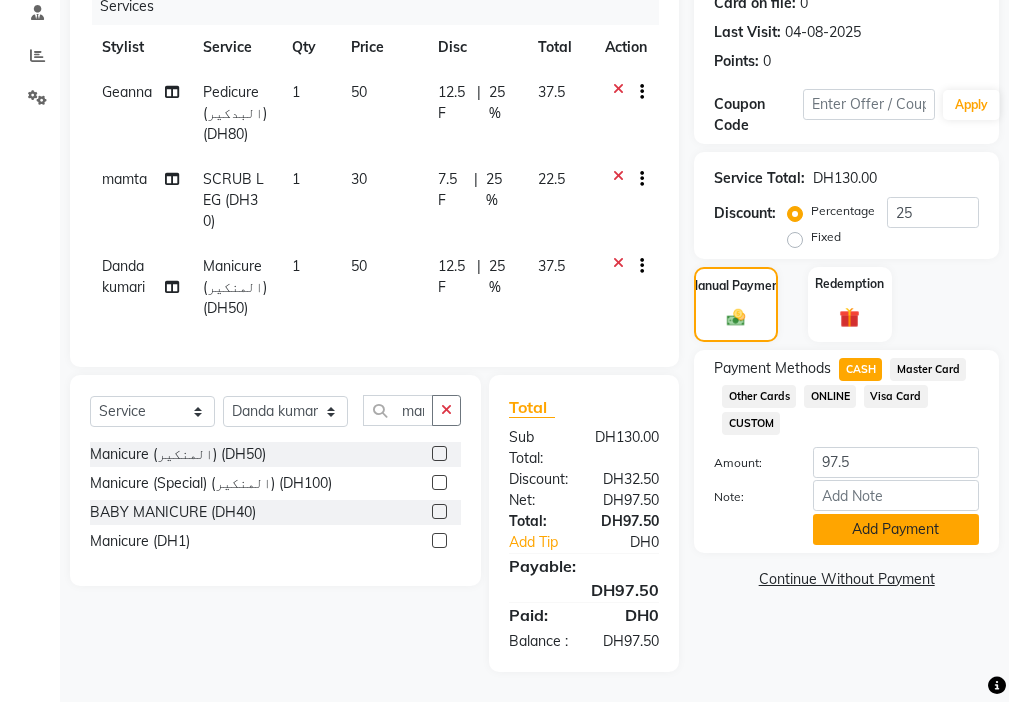 click on "Add Payment" 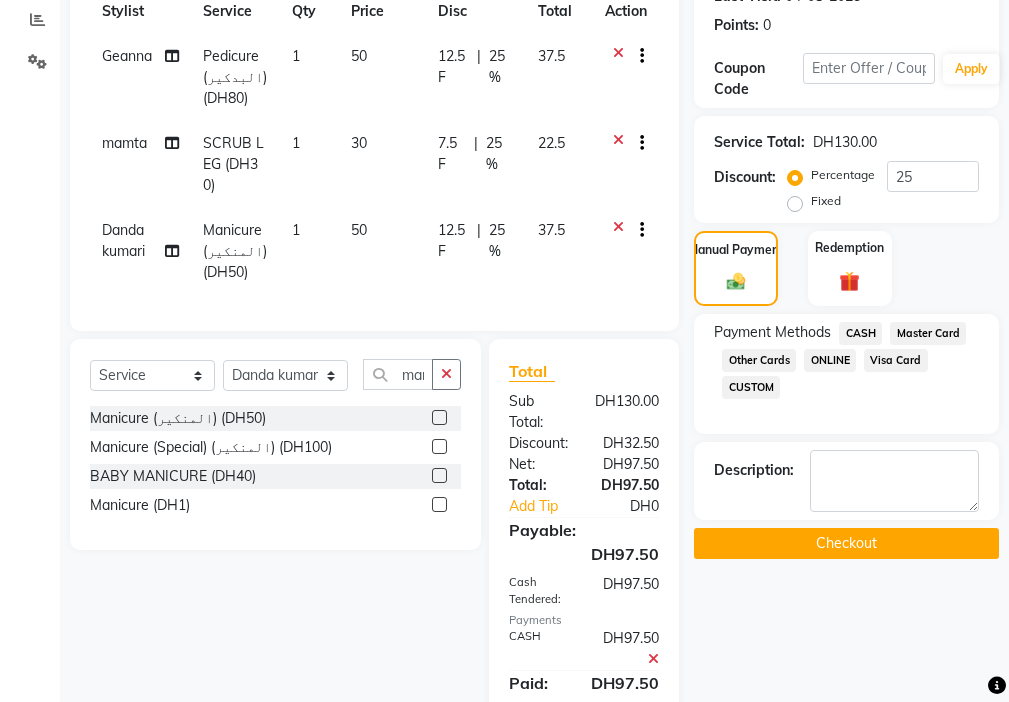 click on "Checkout" 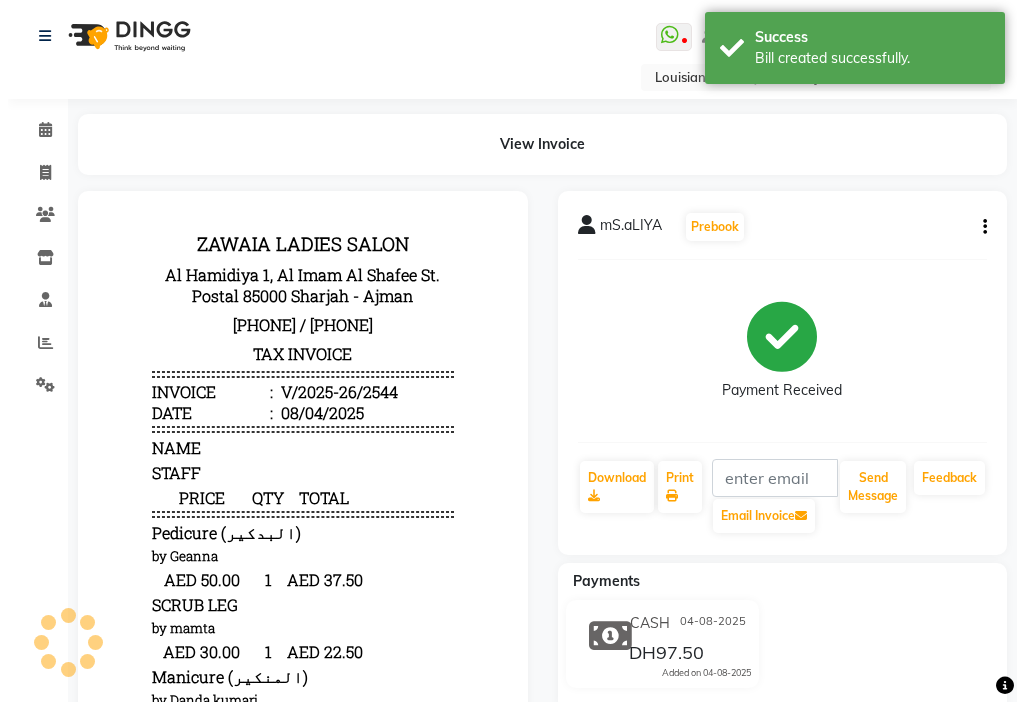 scroll, scrollTop: 0, scrollLeft: 0, axis: both 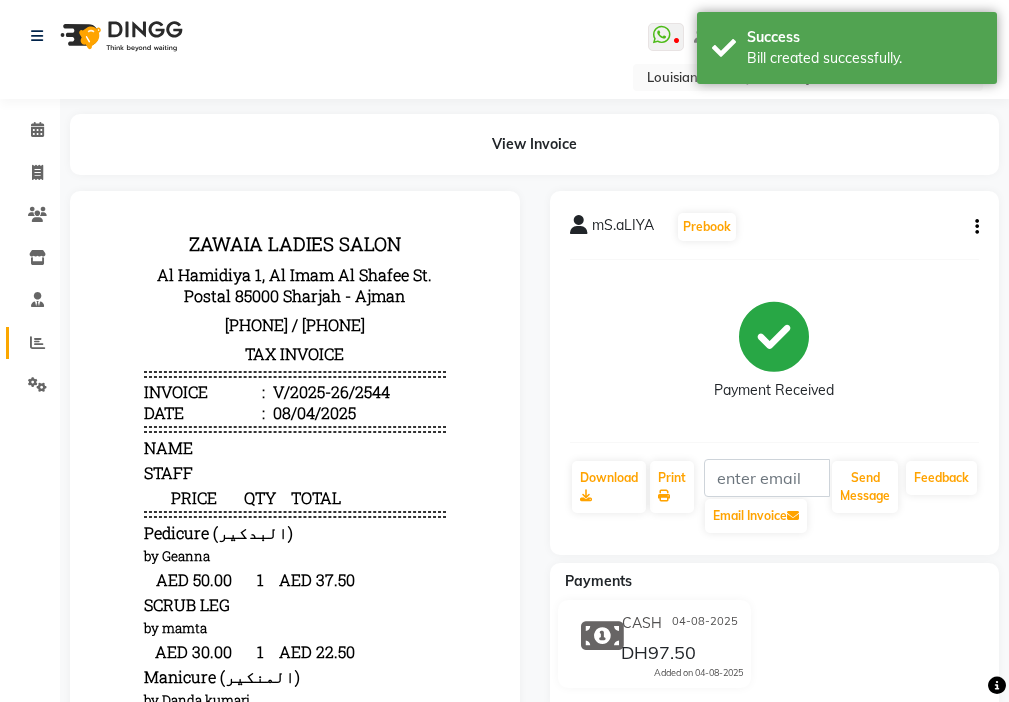 click 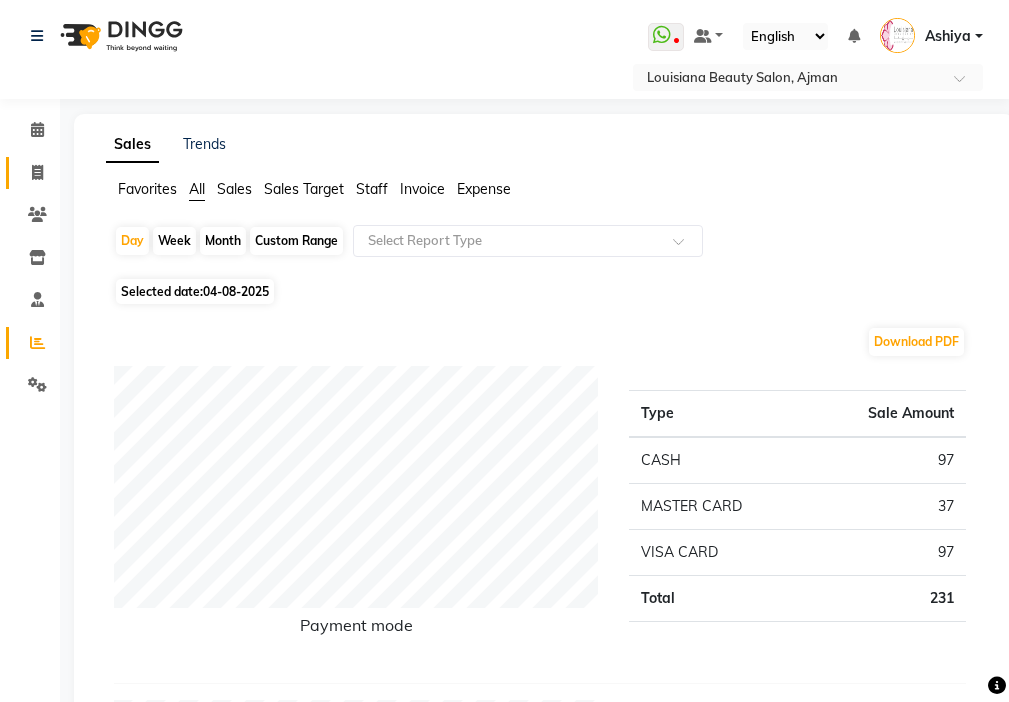 click 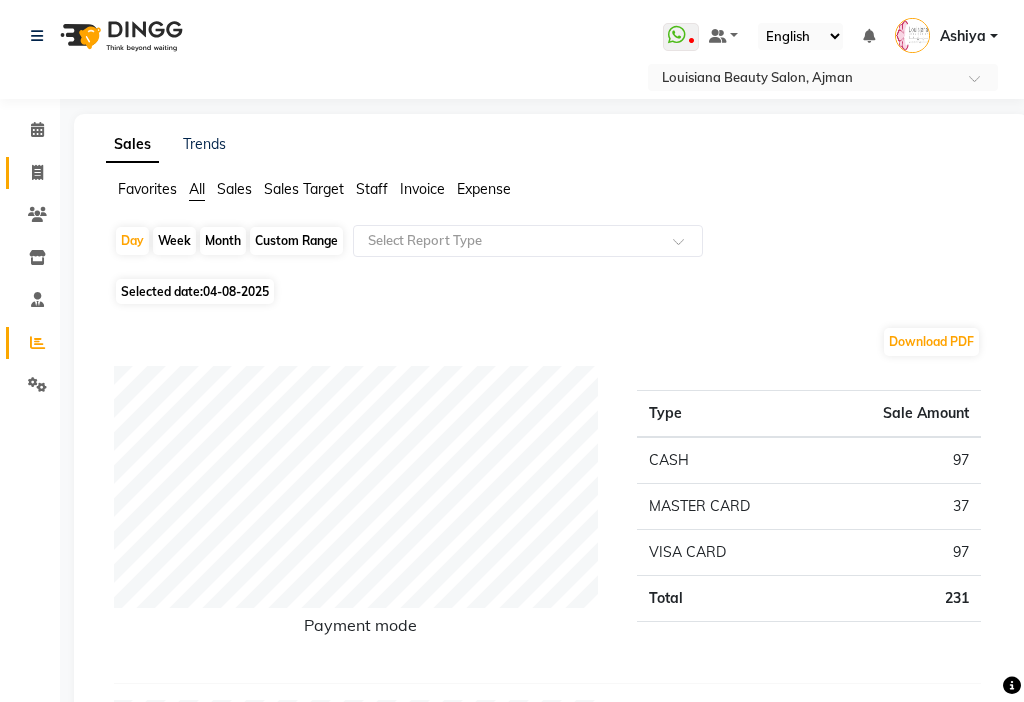 select on "service" 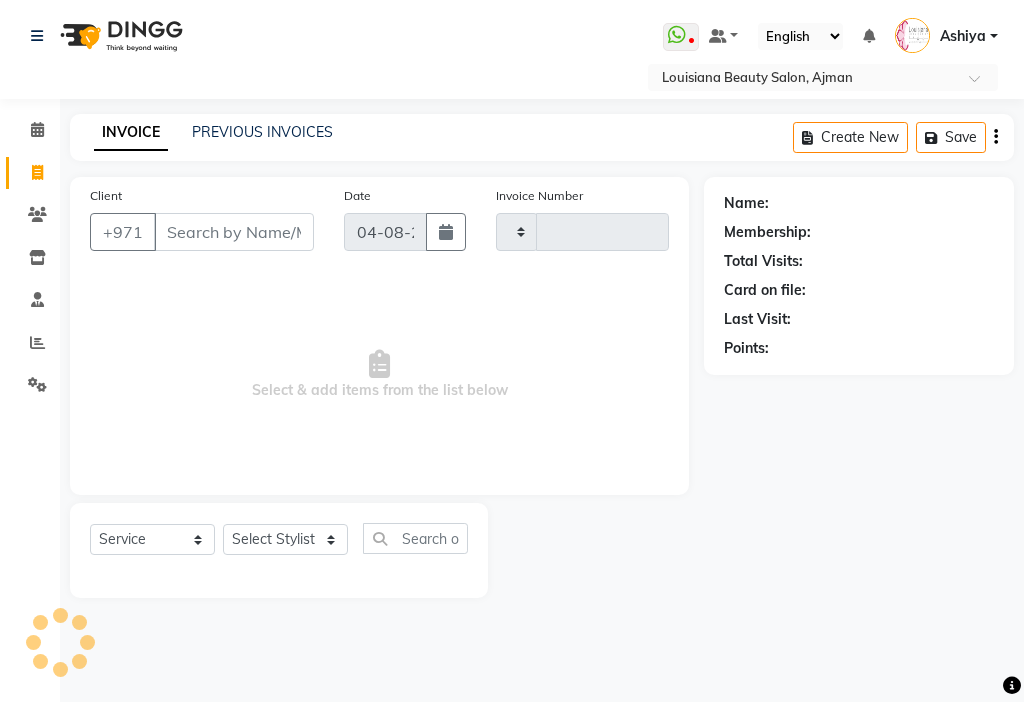 type on "2545" 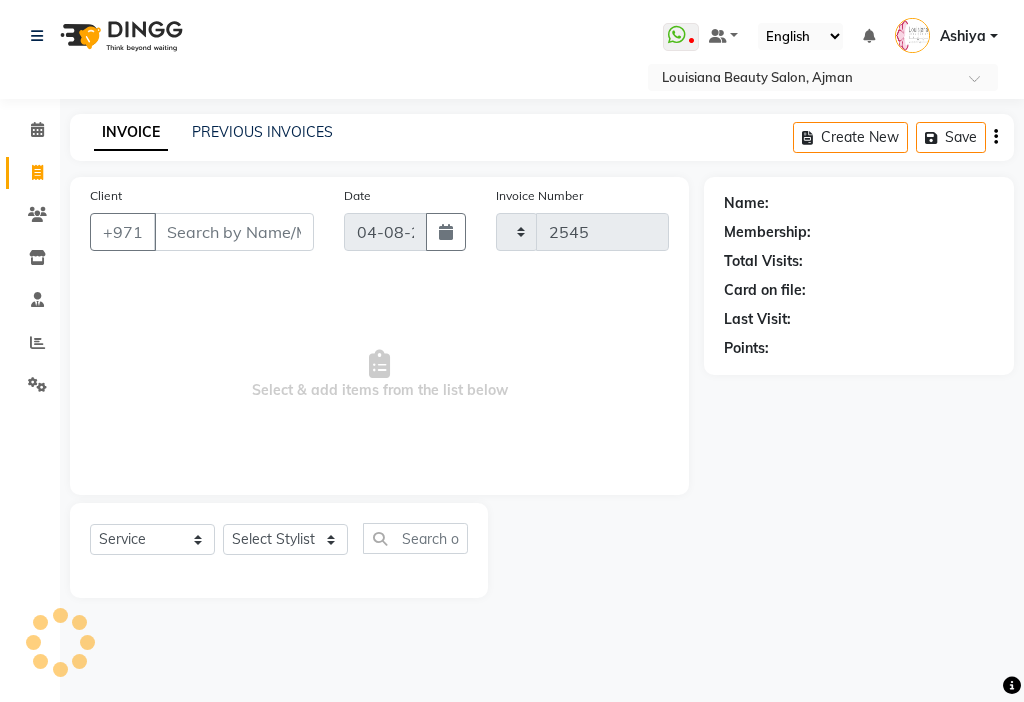 select on "637" 